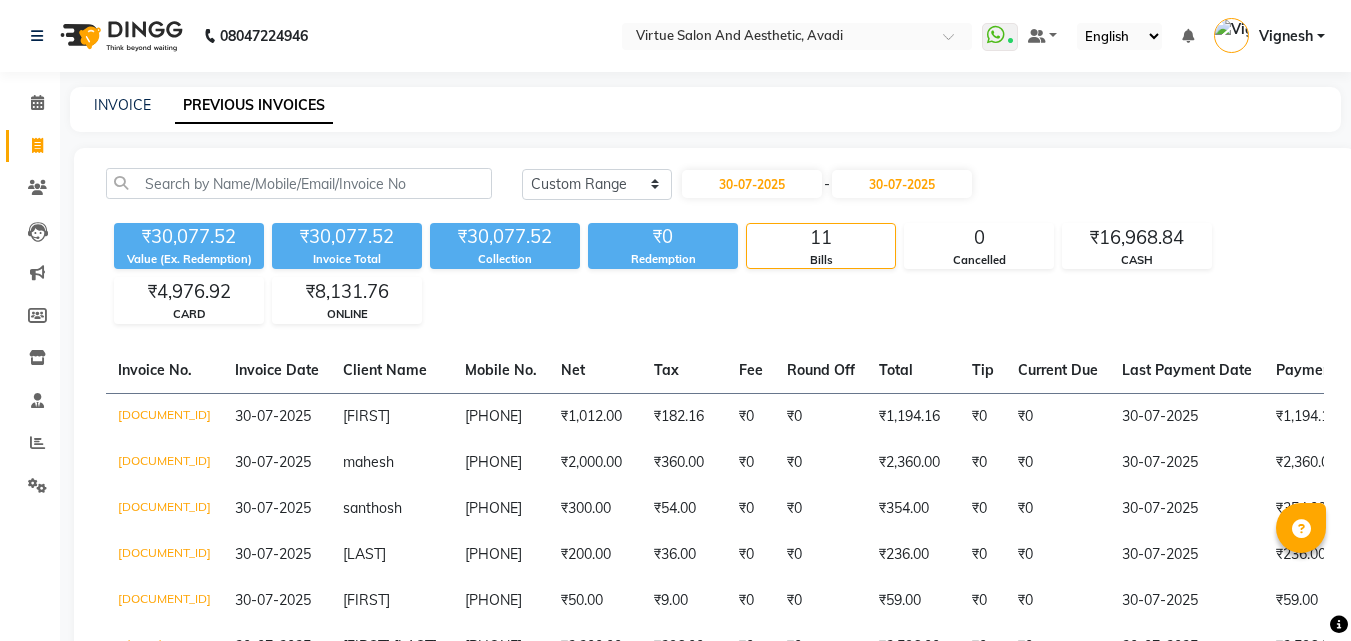 select on "range" 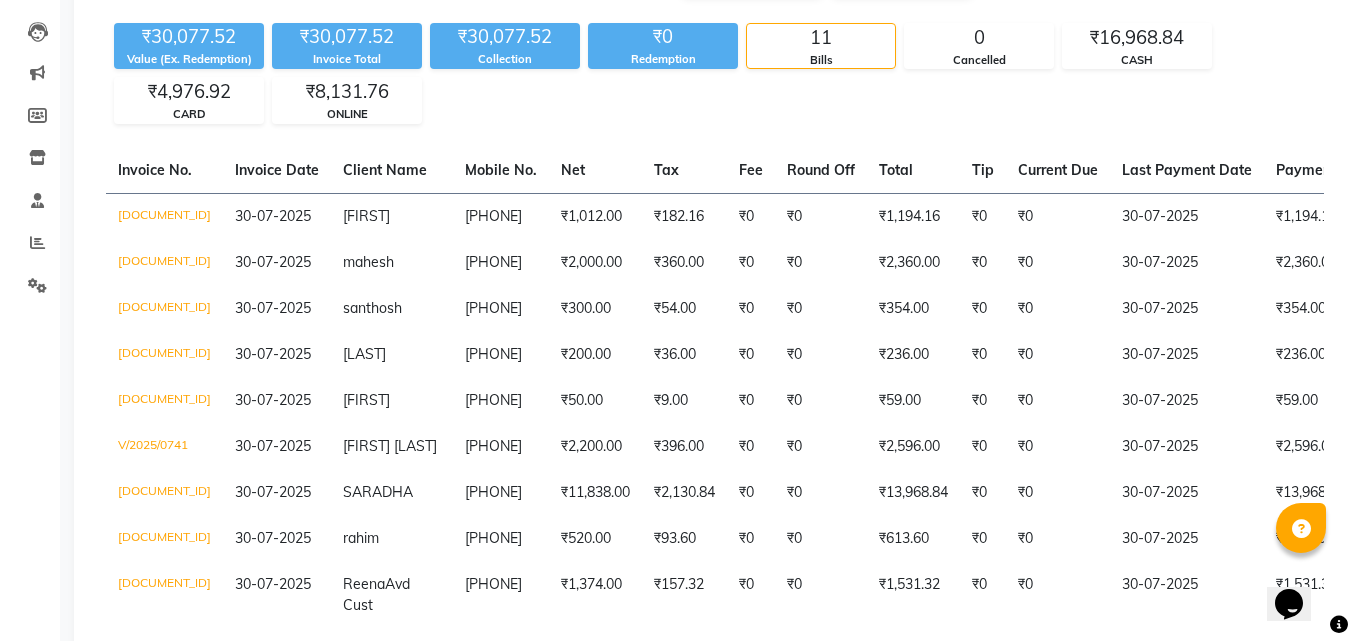 scroll, scrollTop: 0, scrollLeft: 0, axis: both 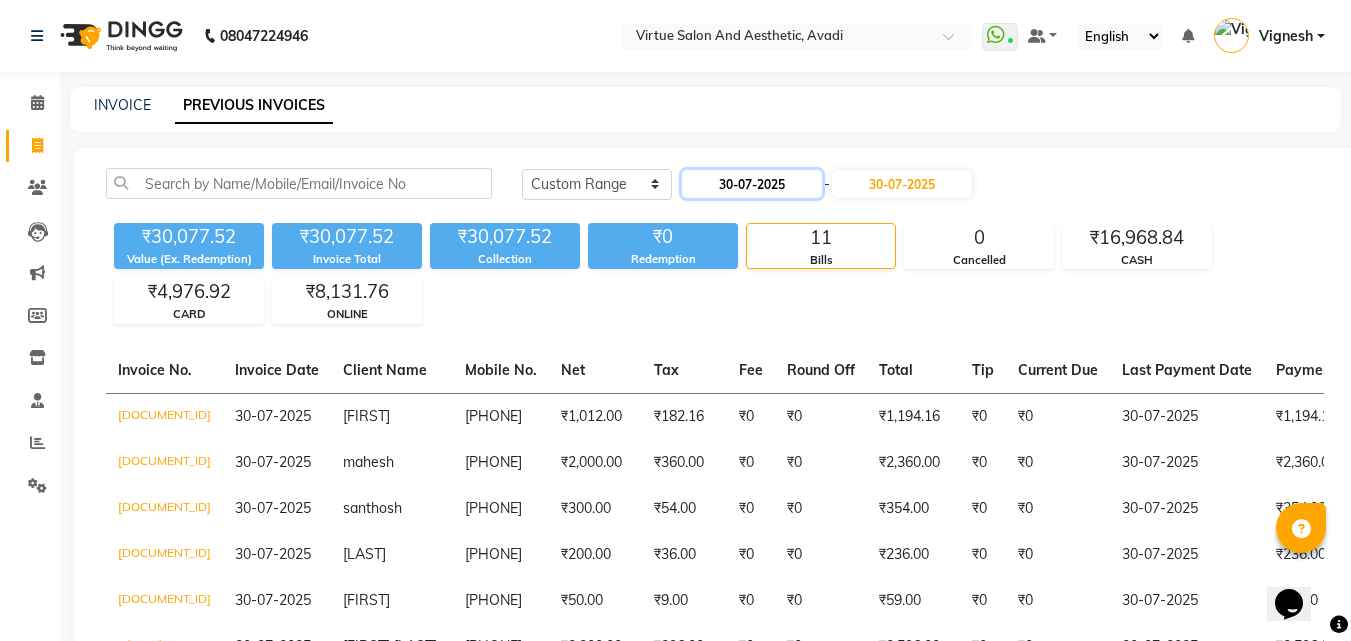 click on "30-07-2025" 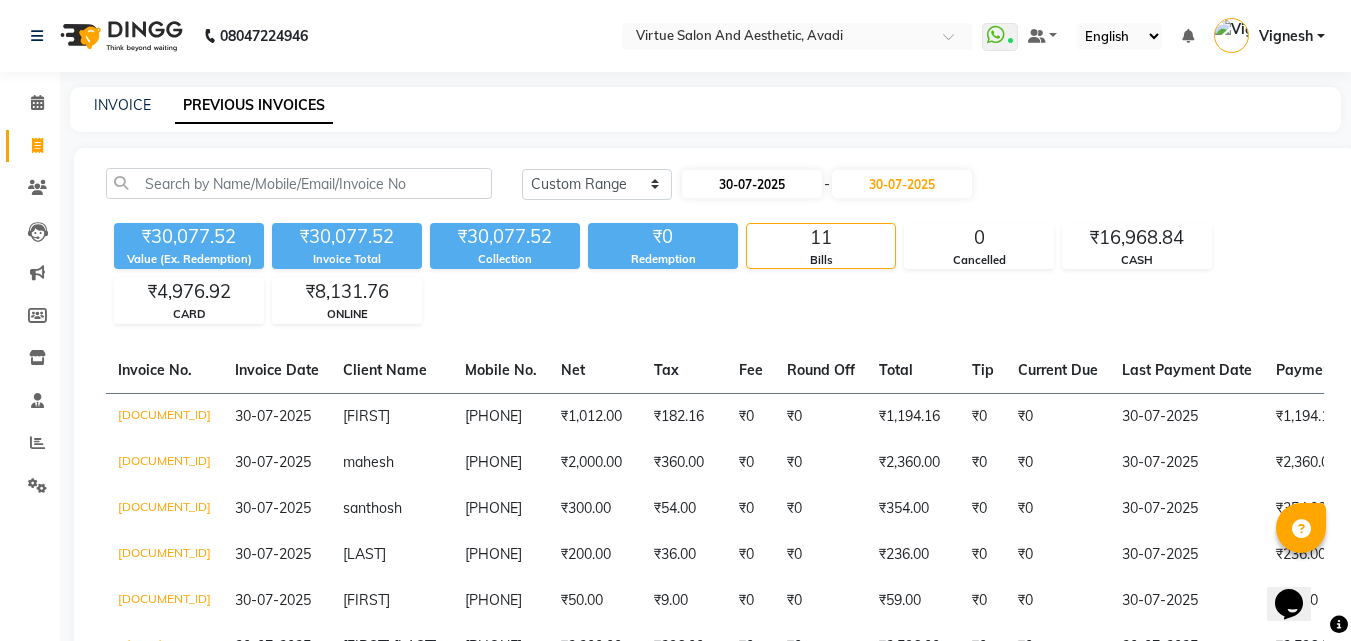select on "7" 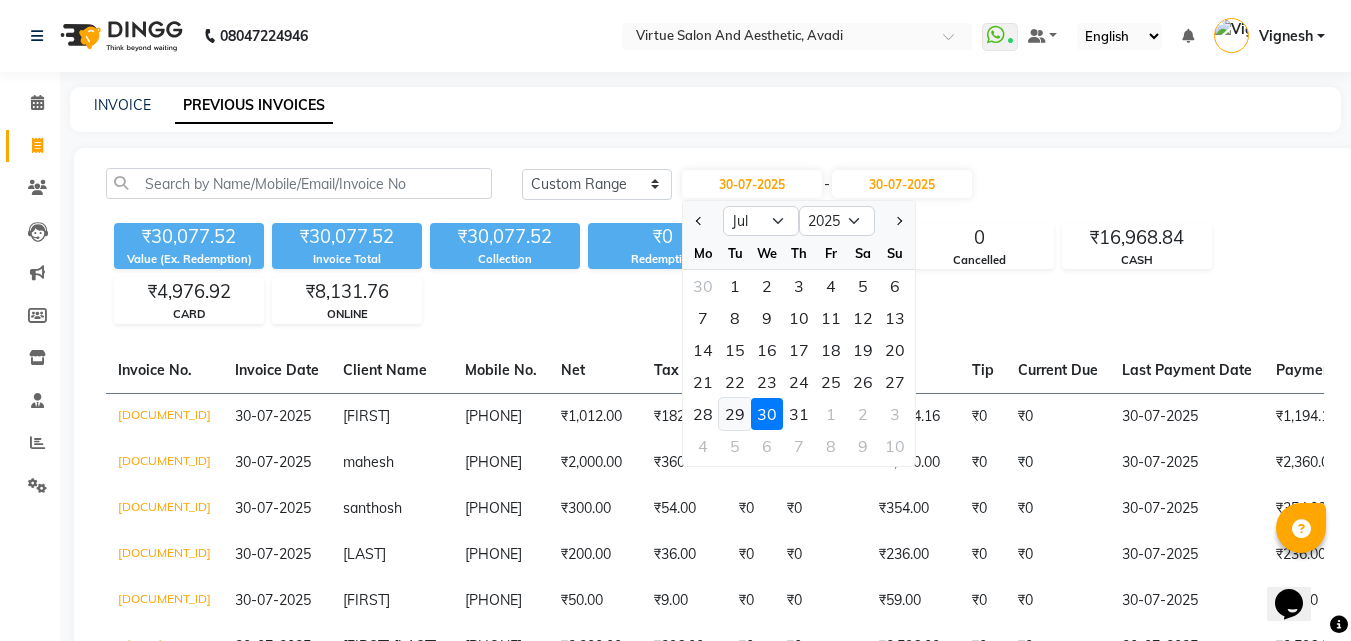 click on "29" 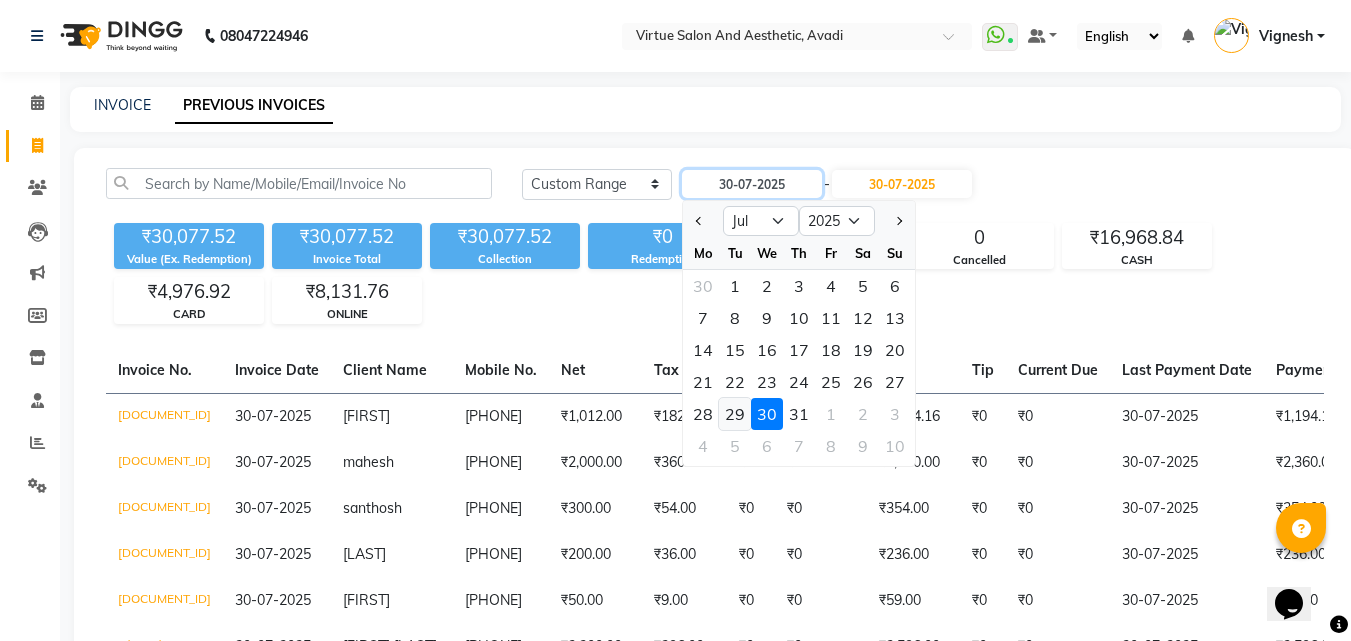 type on "29-07-2025" 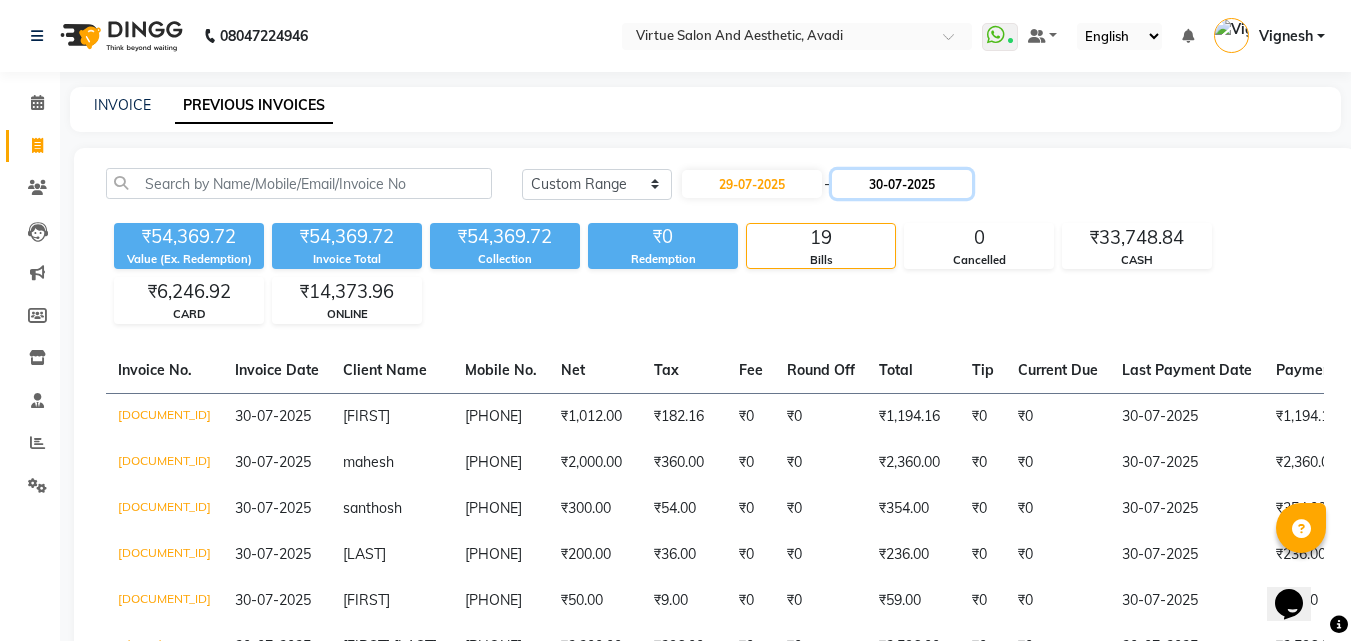 click on "30-07-2025" 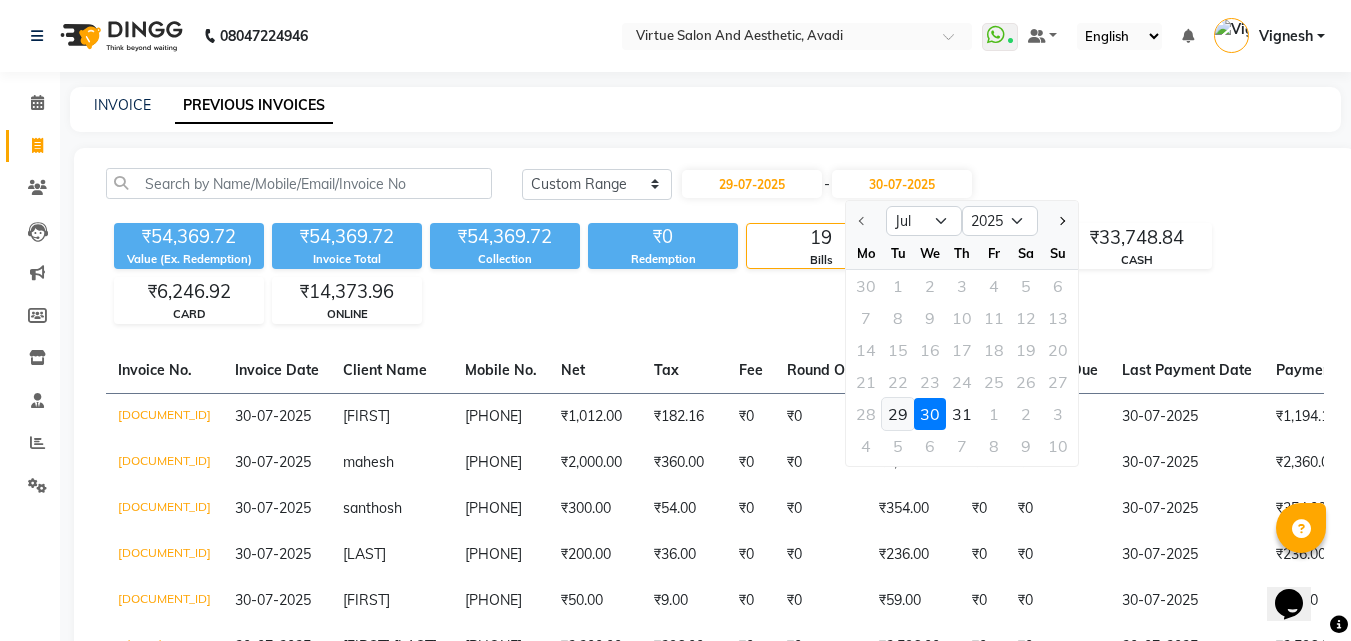 click on "29" 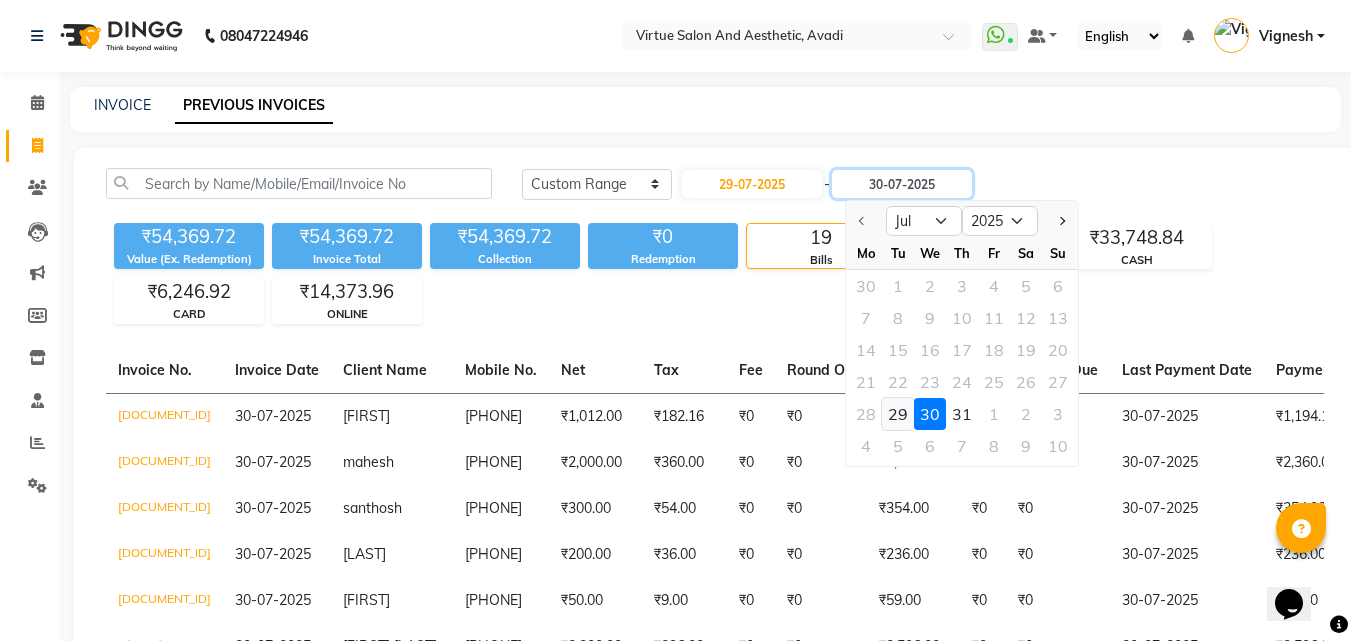 type on "29-07-2025" 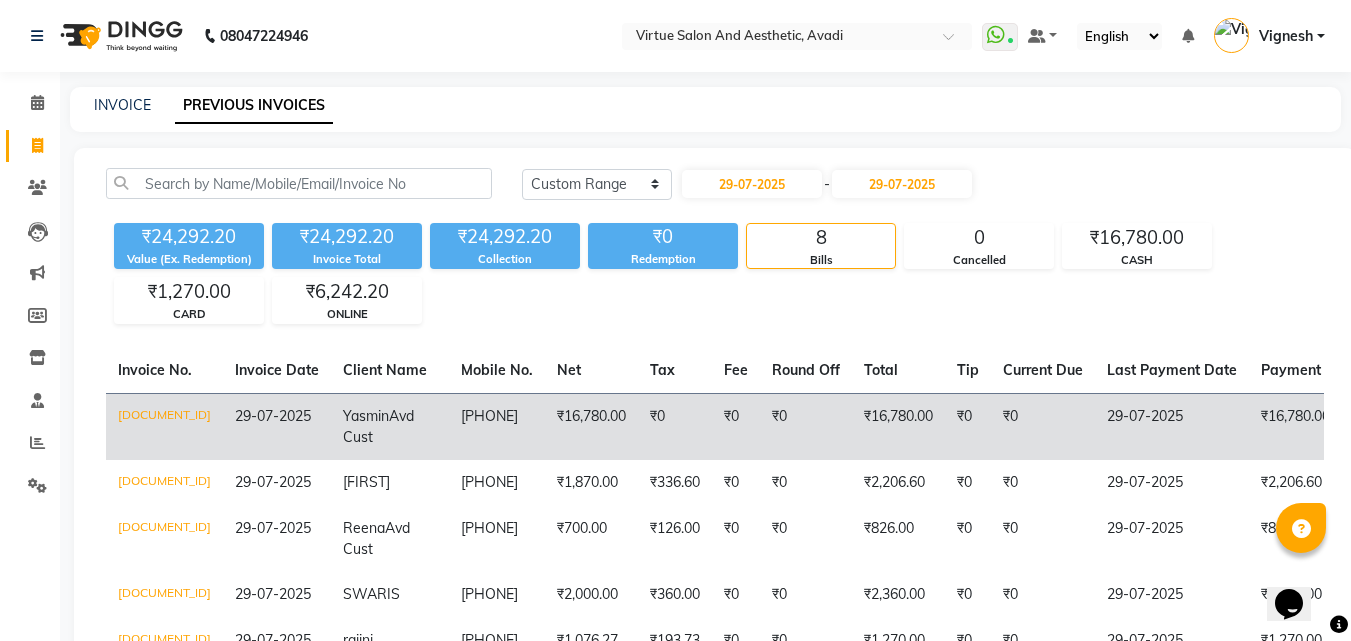 click on "₹0" 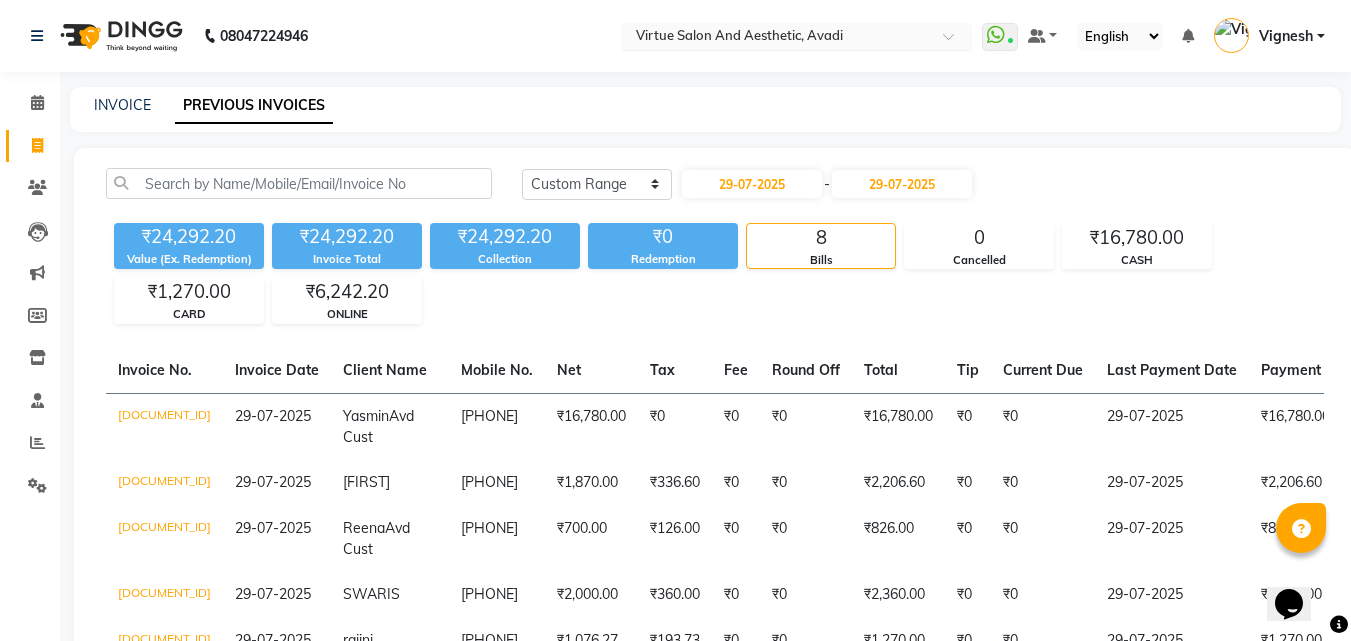 click at bounding box center (777, 38) 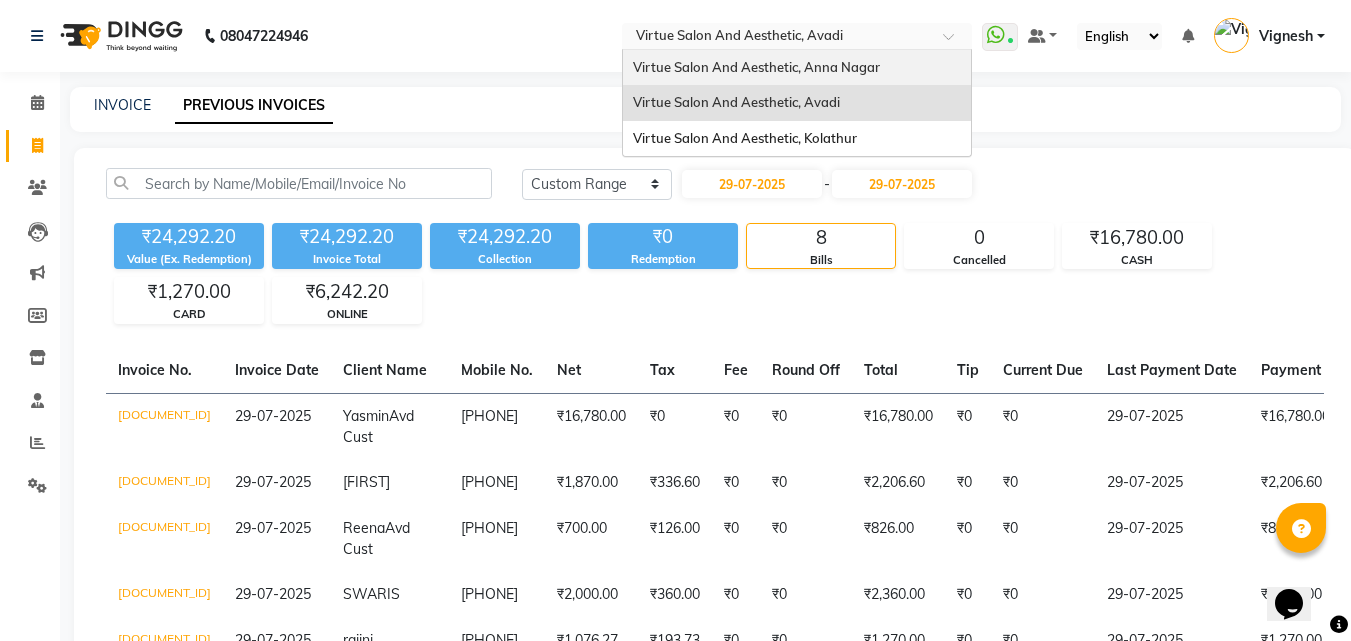 click at bounding box center [777, 38] 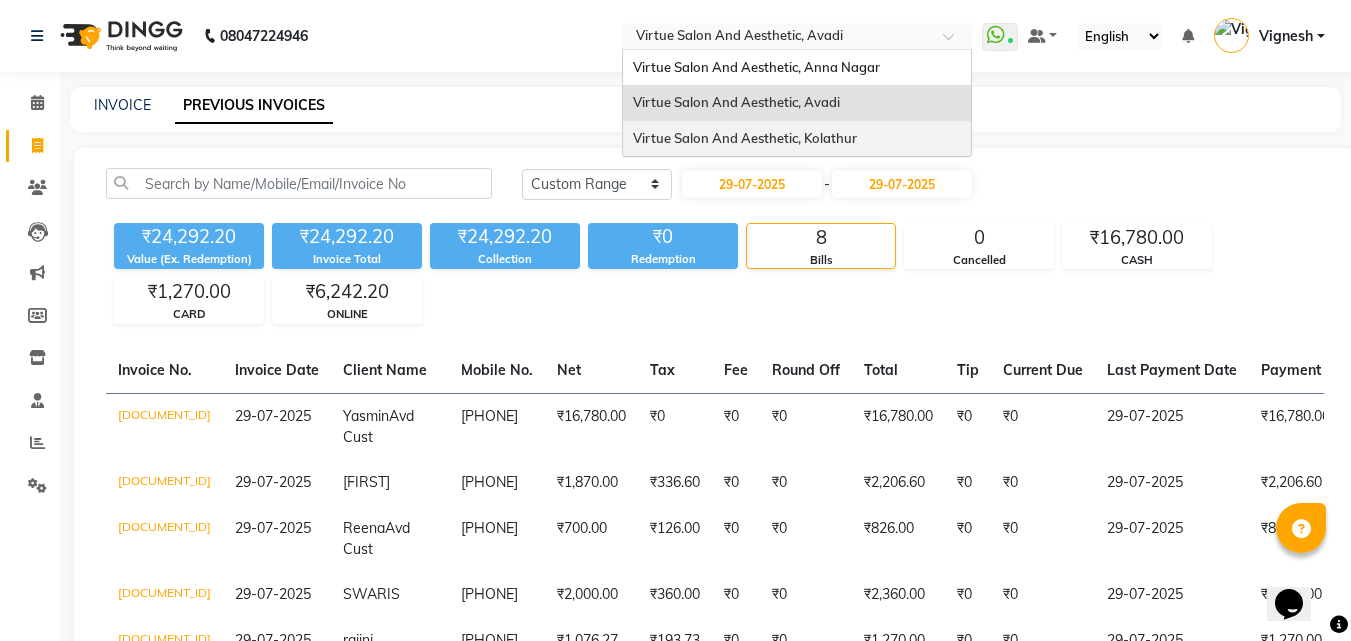 click on "Virtue Salon And Aesthetic, Kolathur" at bounding box center [745, 138] 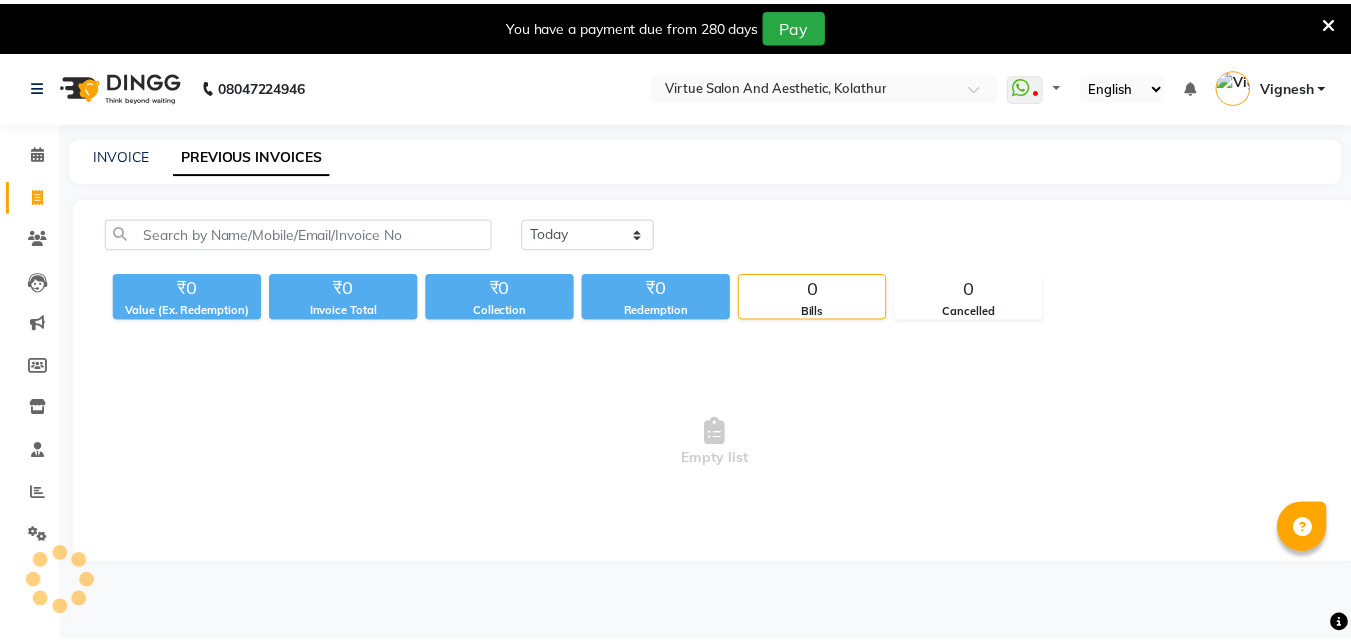 scroll, scrollTop: 0, scrollLeft: 0, axis: both 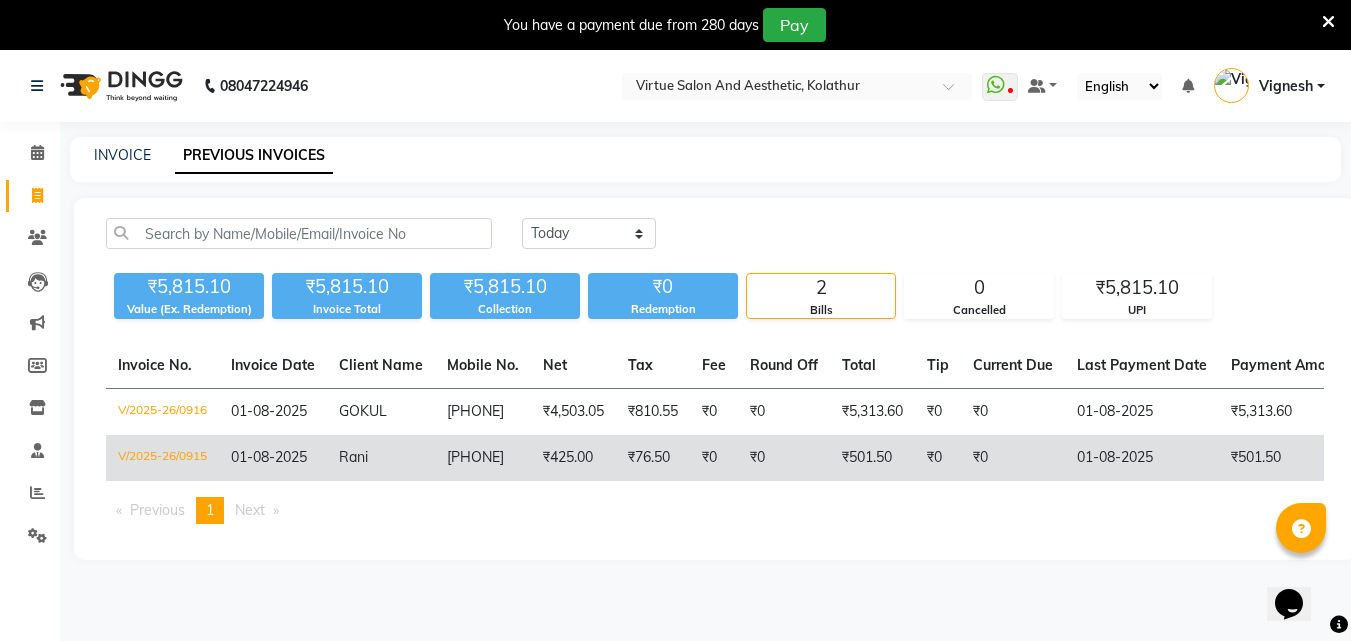 click on "₹0" 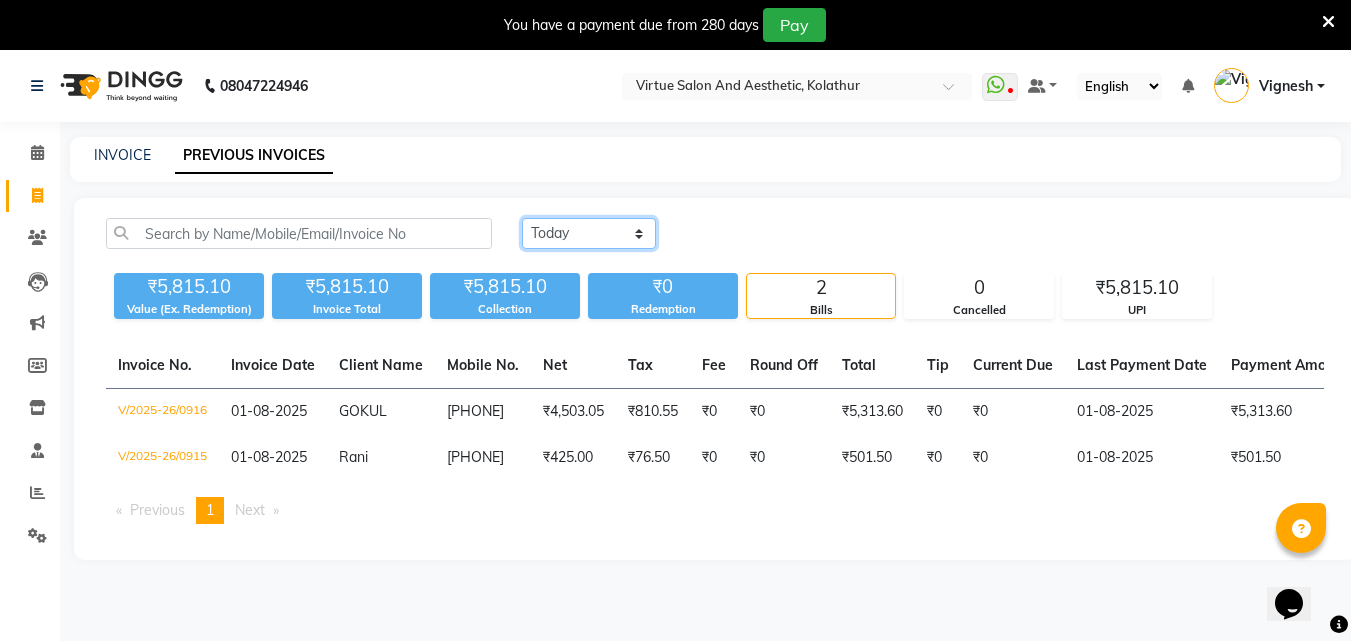 click on "Today Yesterday Custom Range" 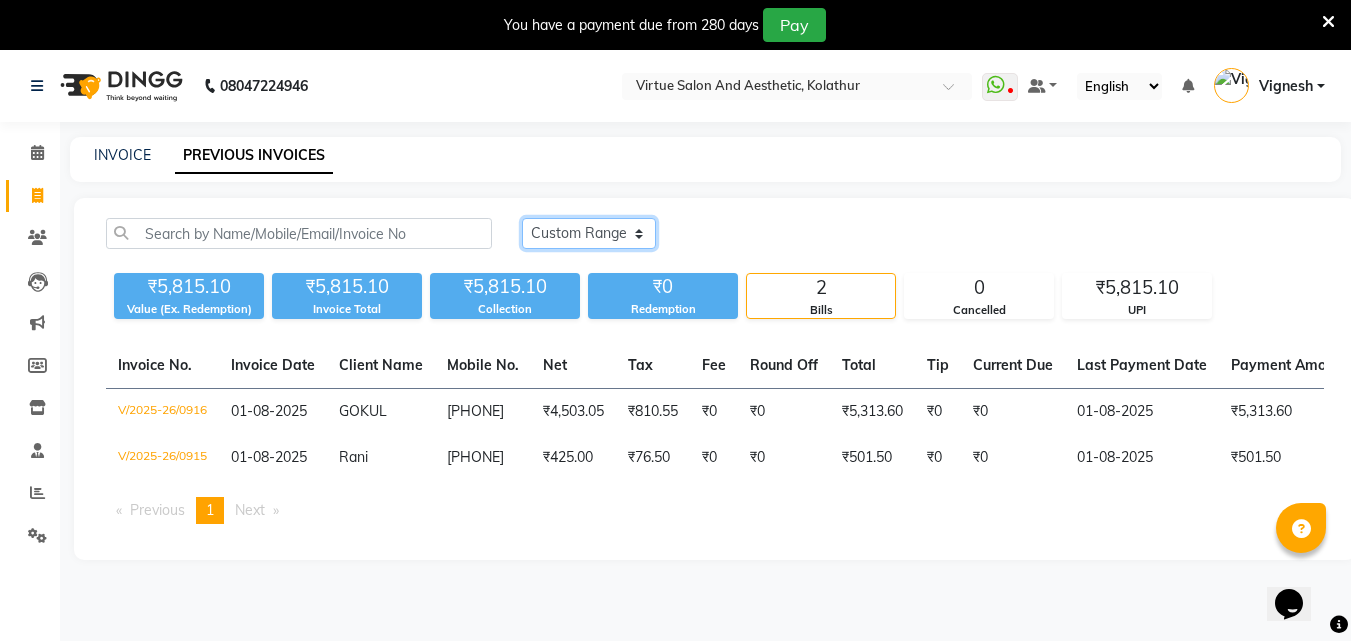 click on "Today Yesterday Custom Range" 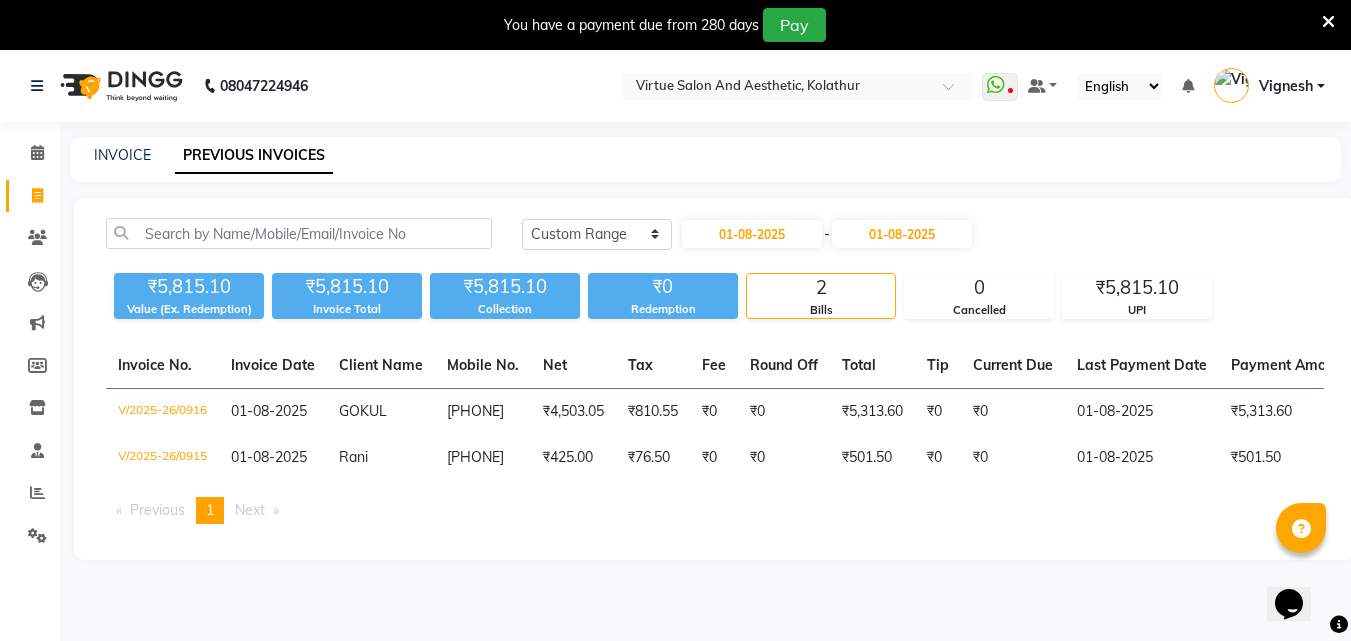 click on "01-08-2025 - 01-08-2025" 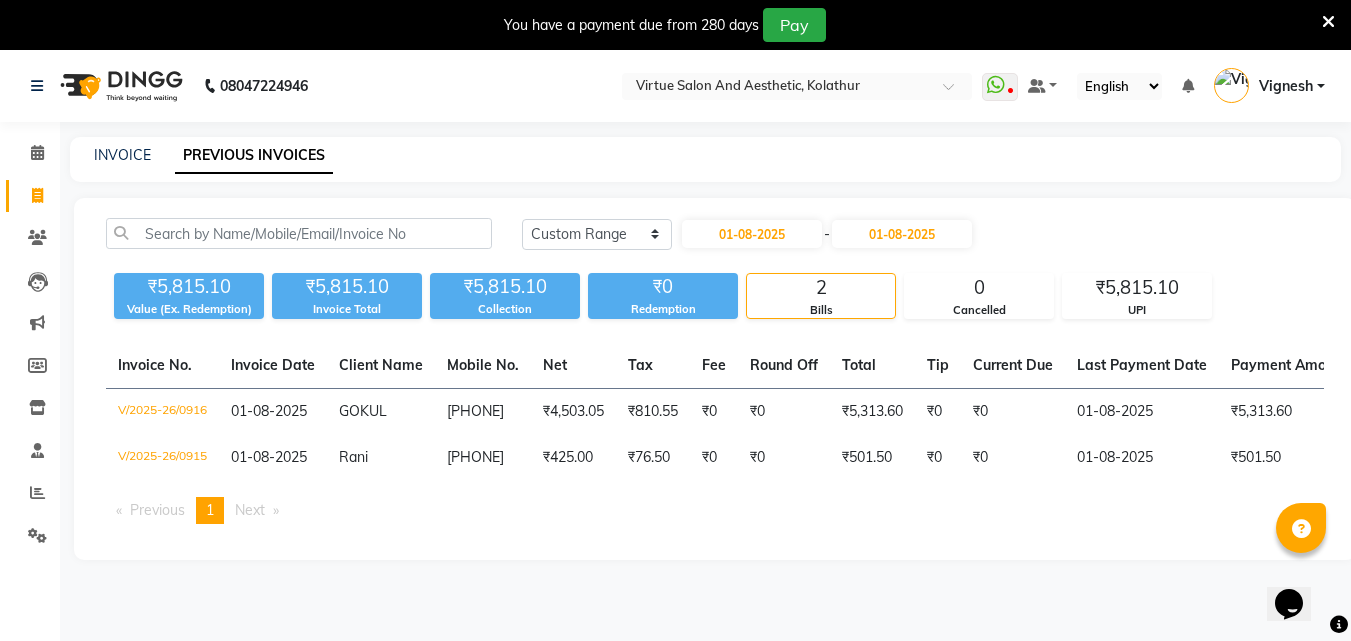 click on "Today Yesterday Custom Range 01-08-2025 - 01-08-2025" 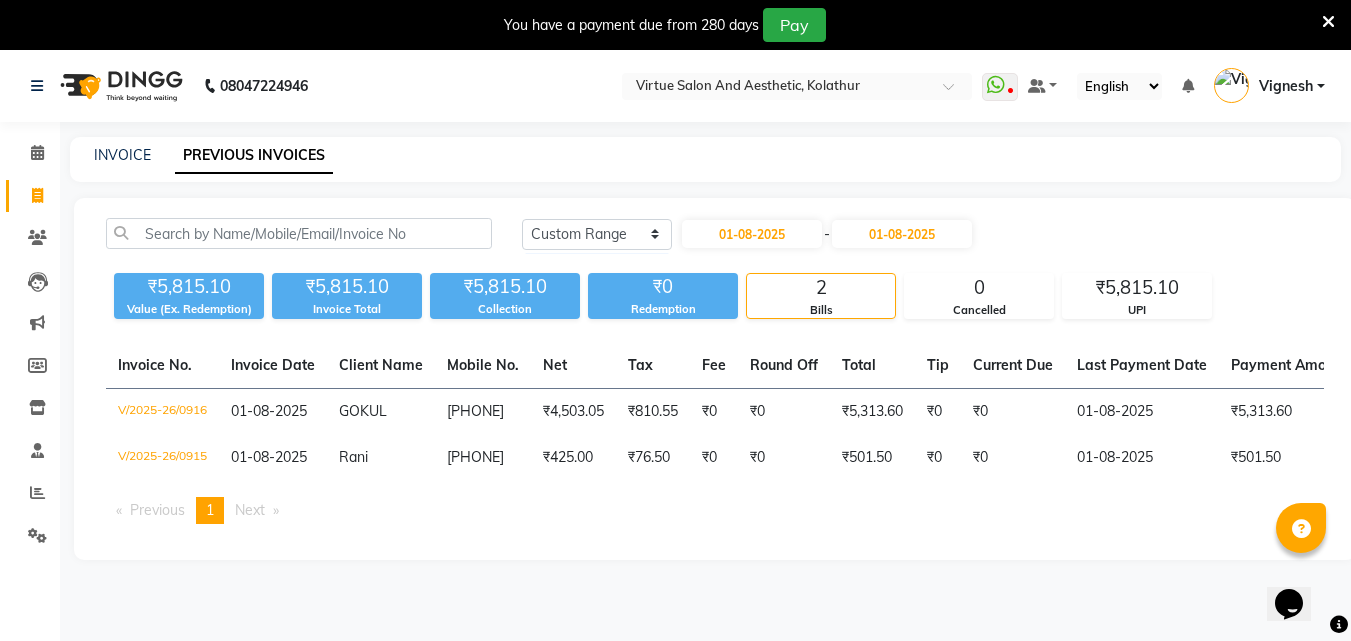 click on "01-08-2025 - 01-08-2025" 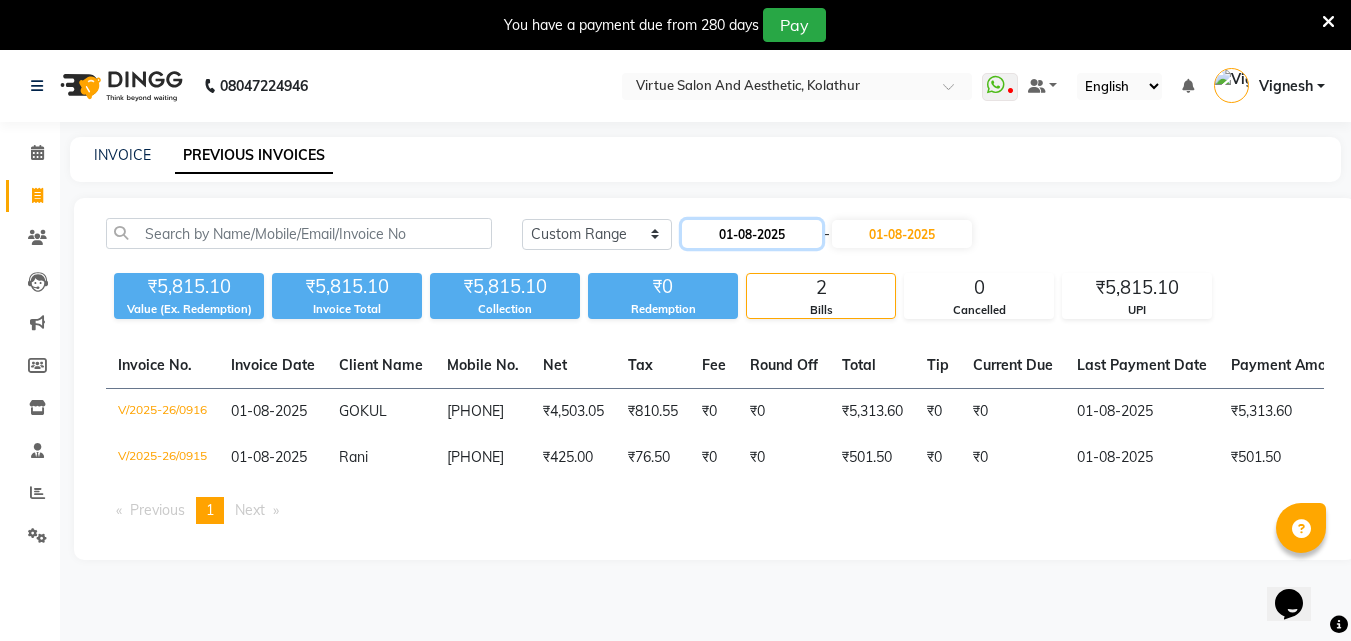 click on "01-08-2025" 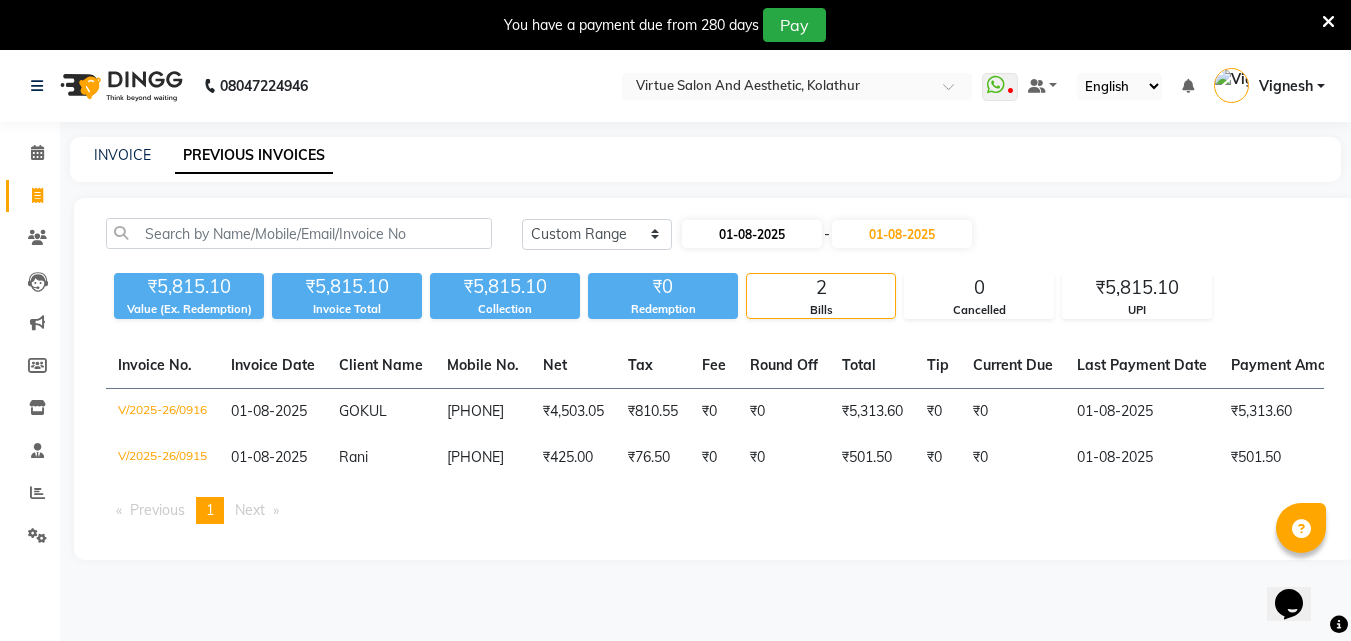 select on "8" 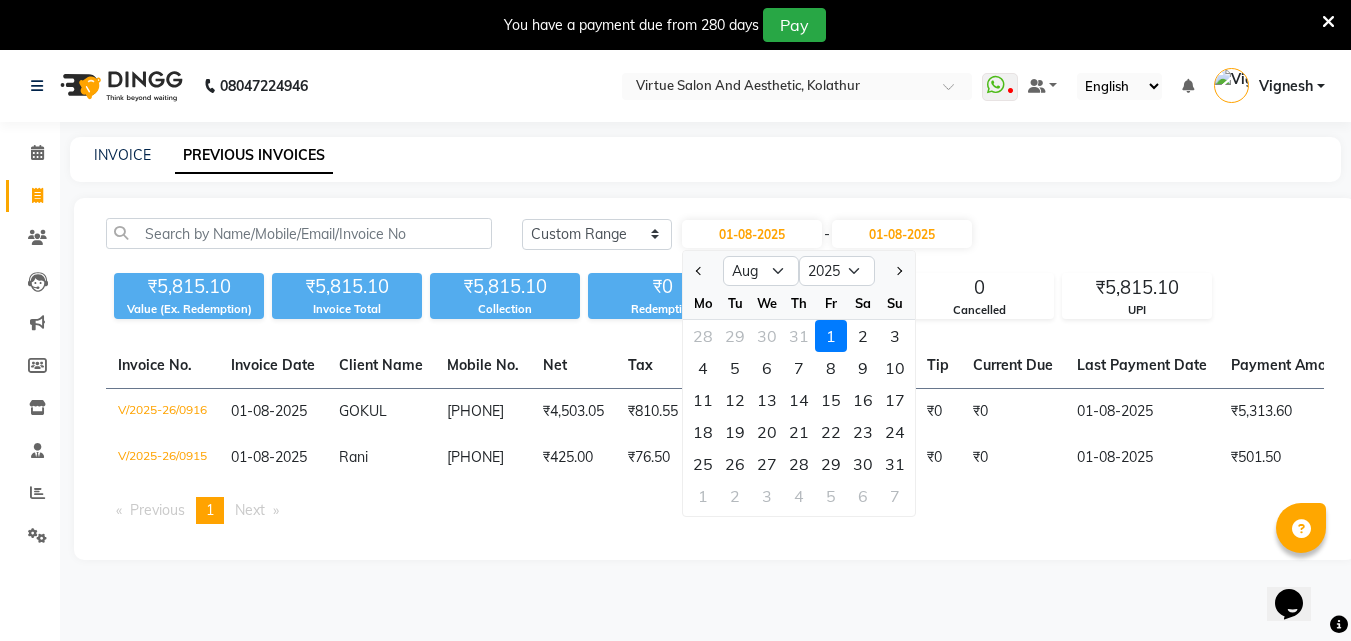 drag, startPoint x: 703, startPoint y: 267, endPoint x: 746, endPoint y: 314, distance: 63.702435 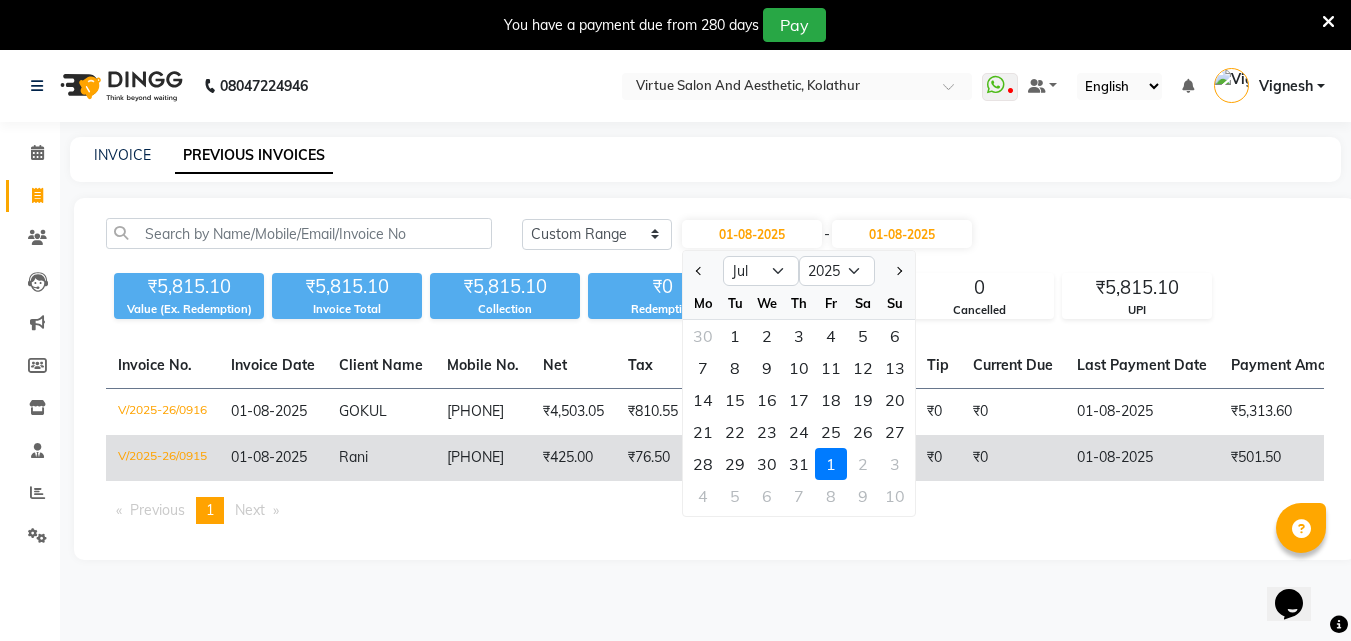 click on "29" 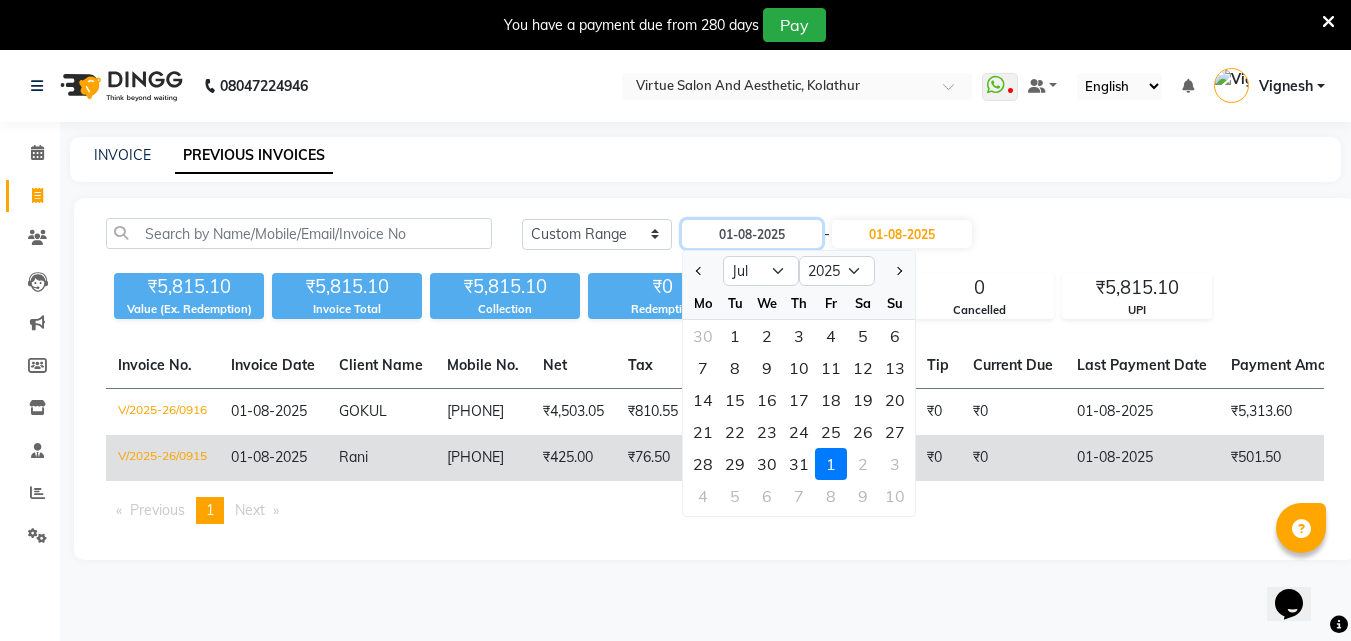 type on "29-07-2025" 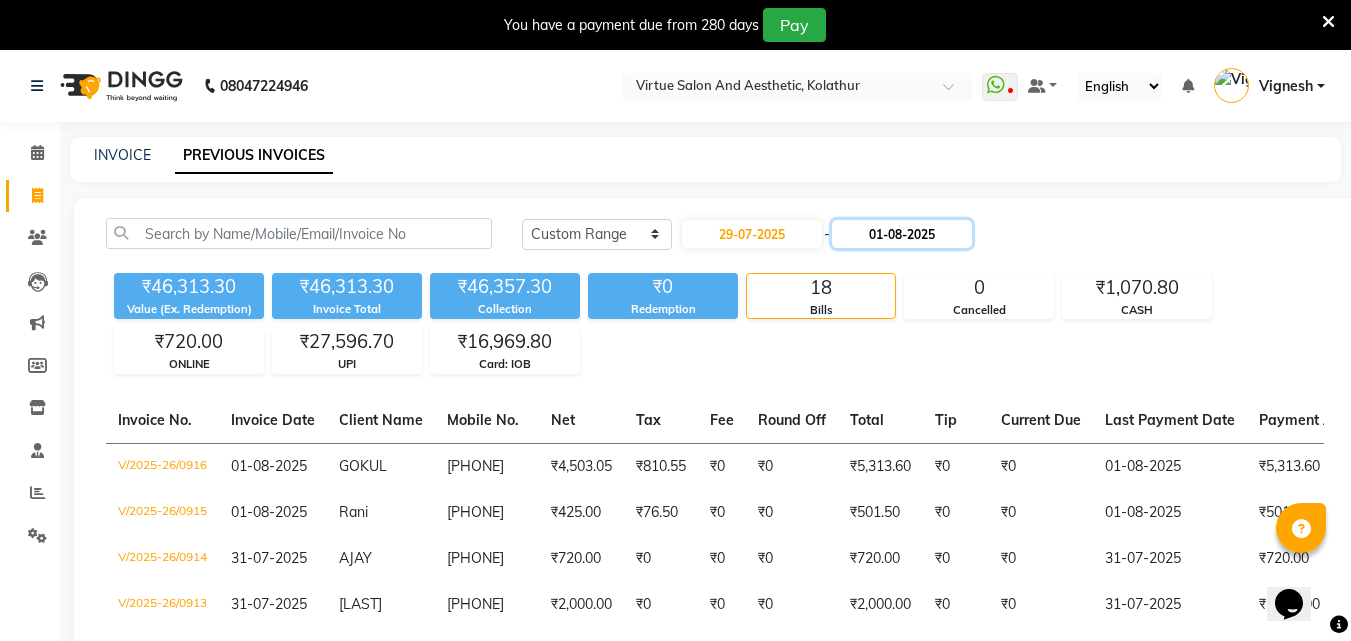 click on "01-08-2025" 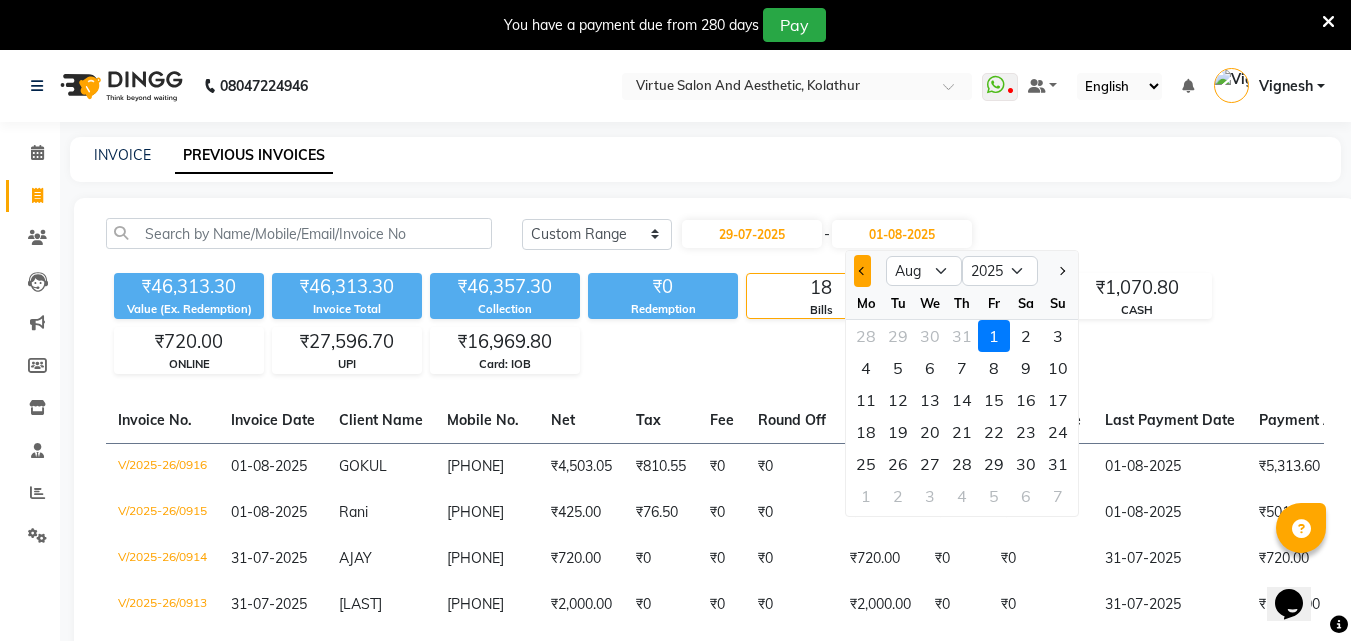 click 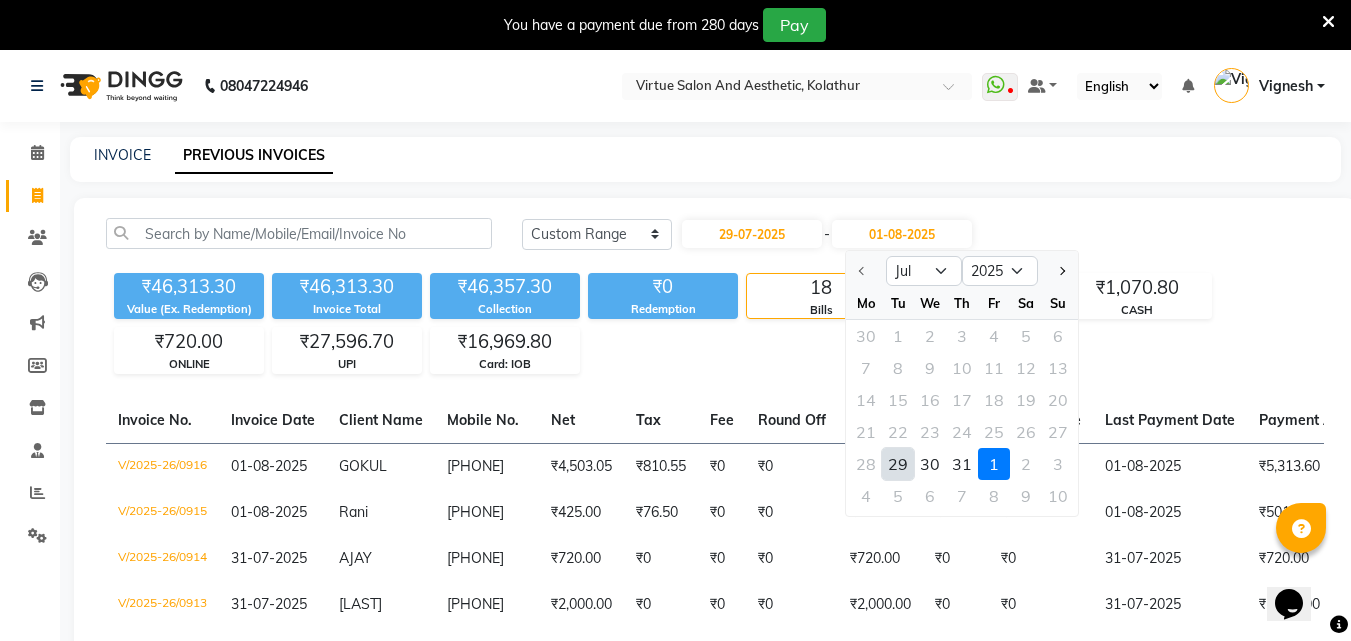 click on "29" 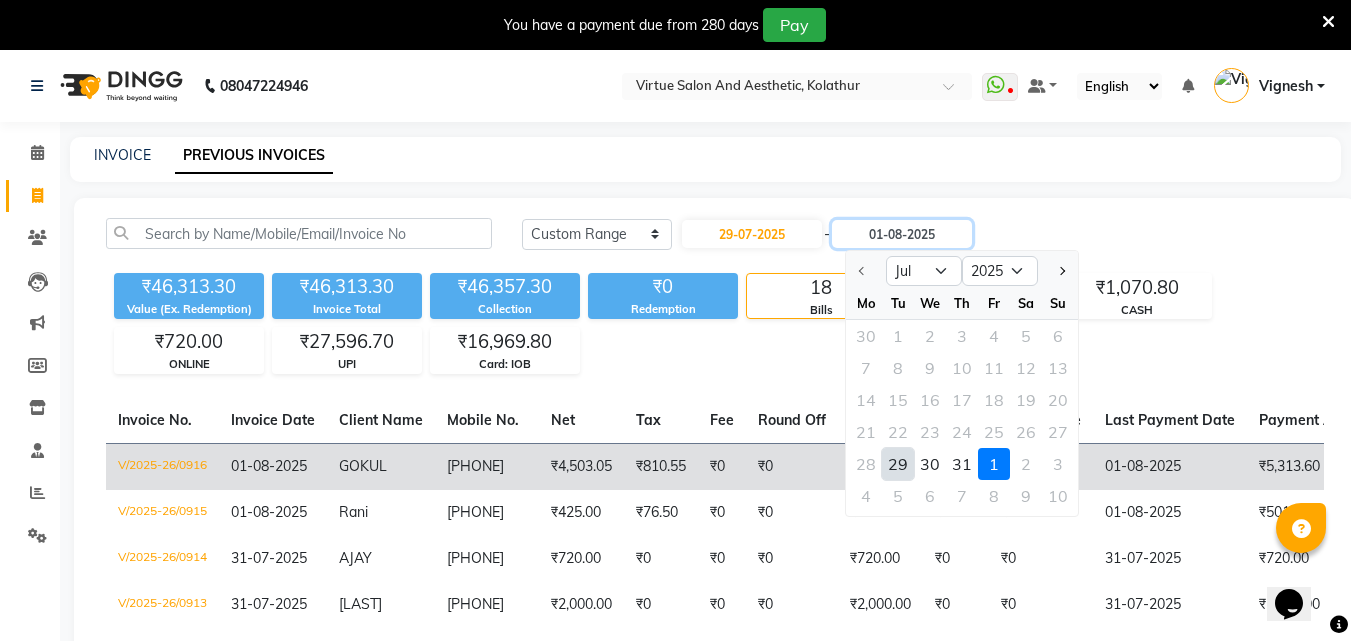 type on "29-07-2025" 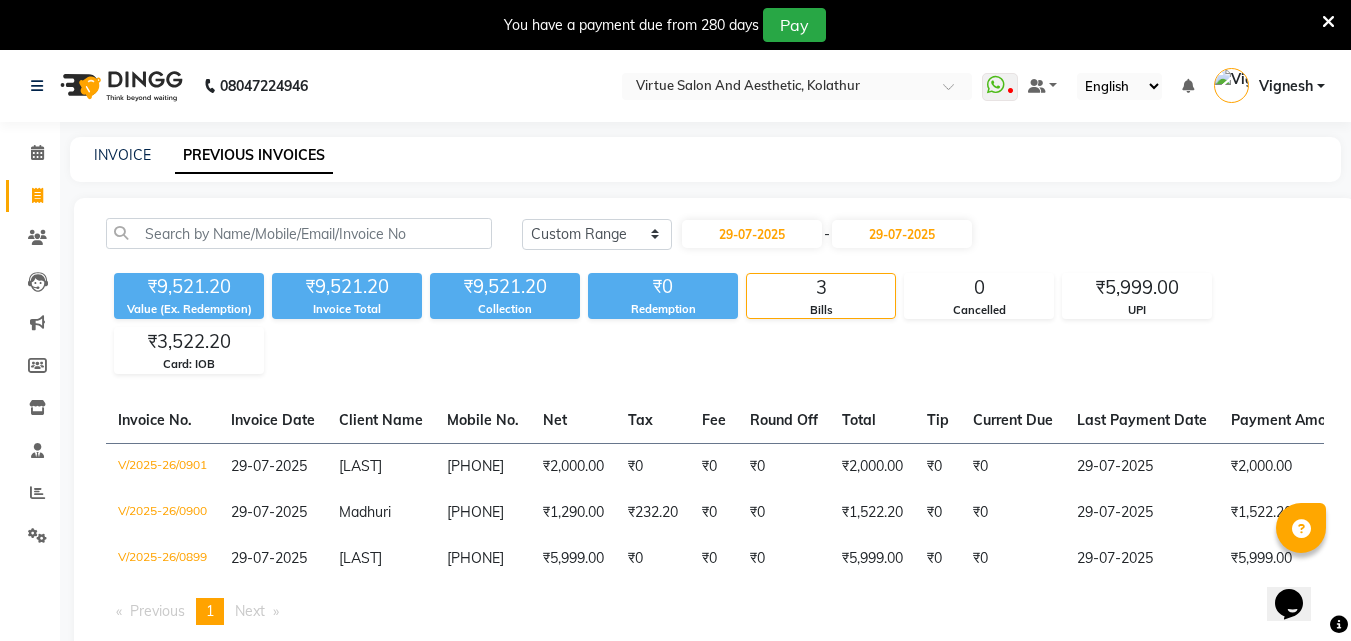 click on "₹2,000.00" 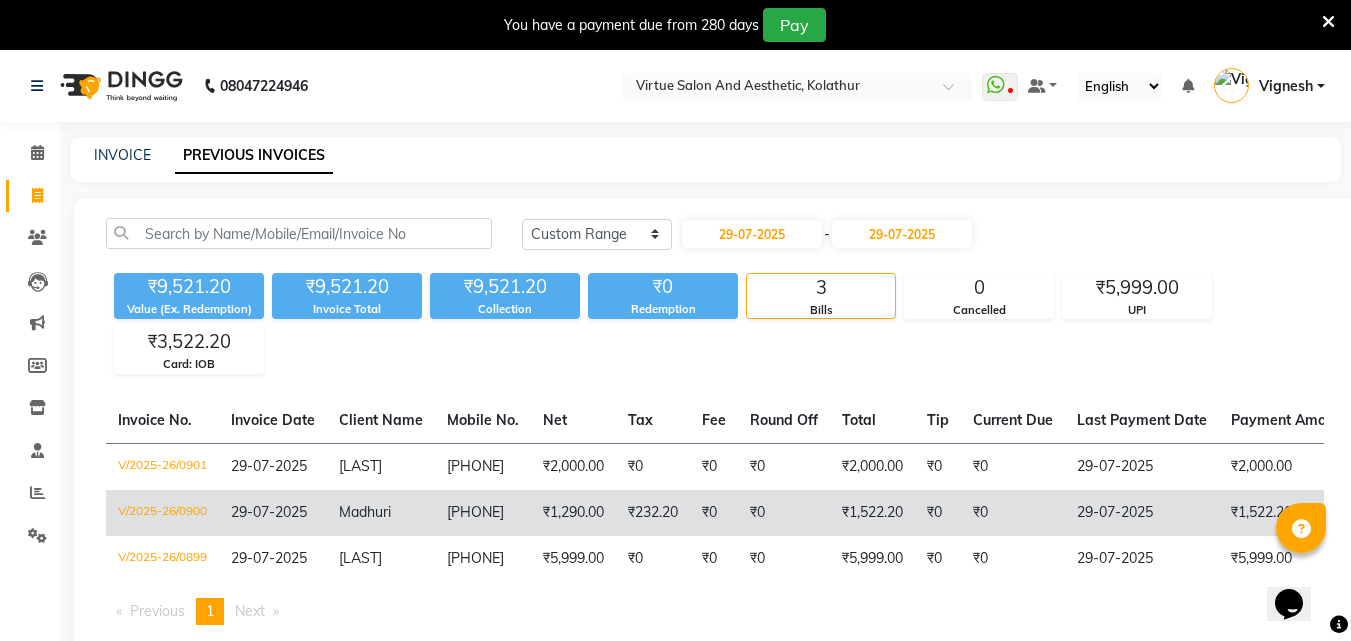 click on "₹1,290.00" 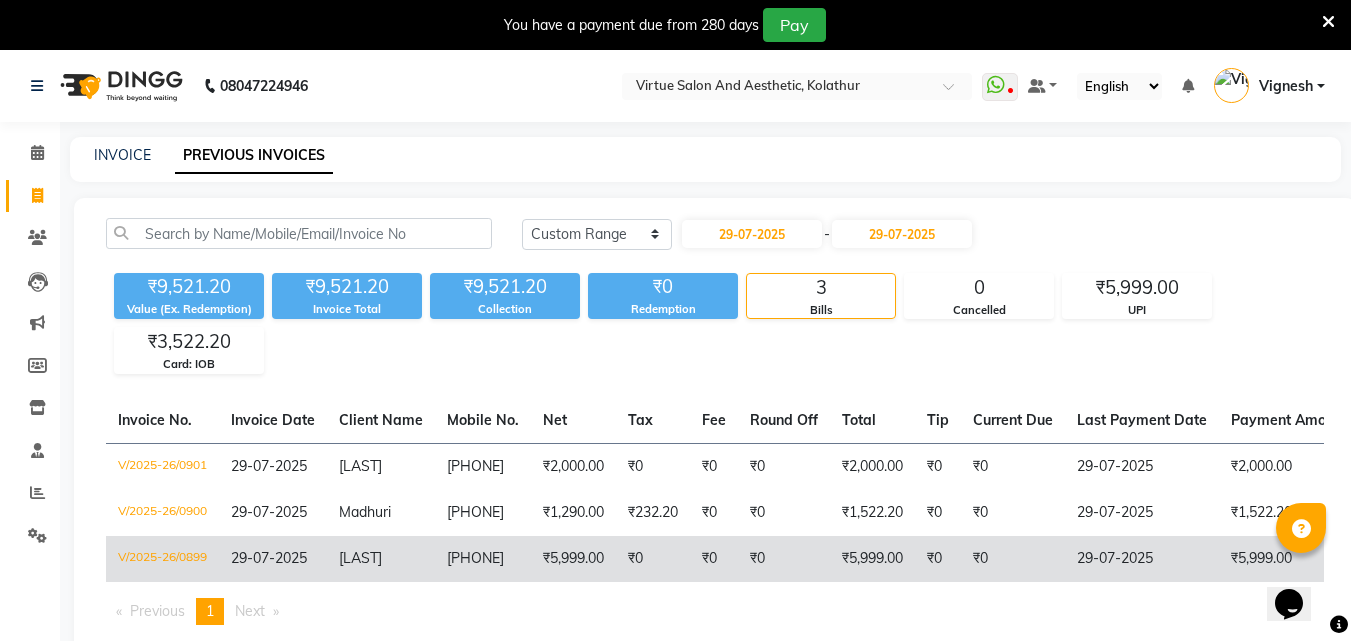 click on "8056951130" 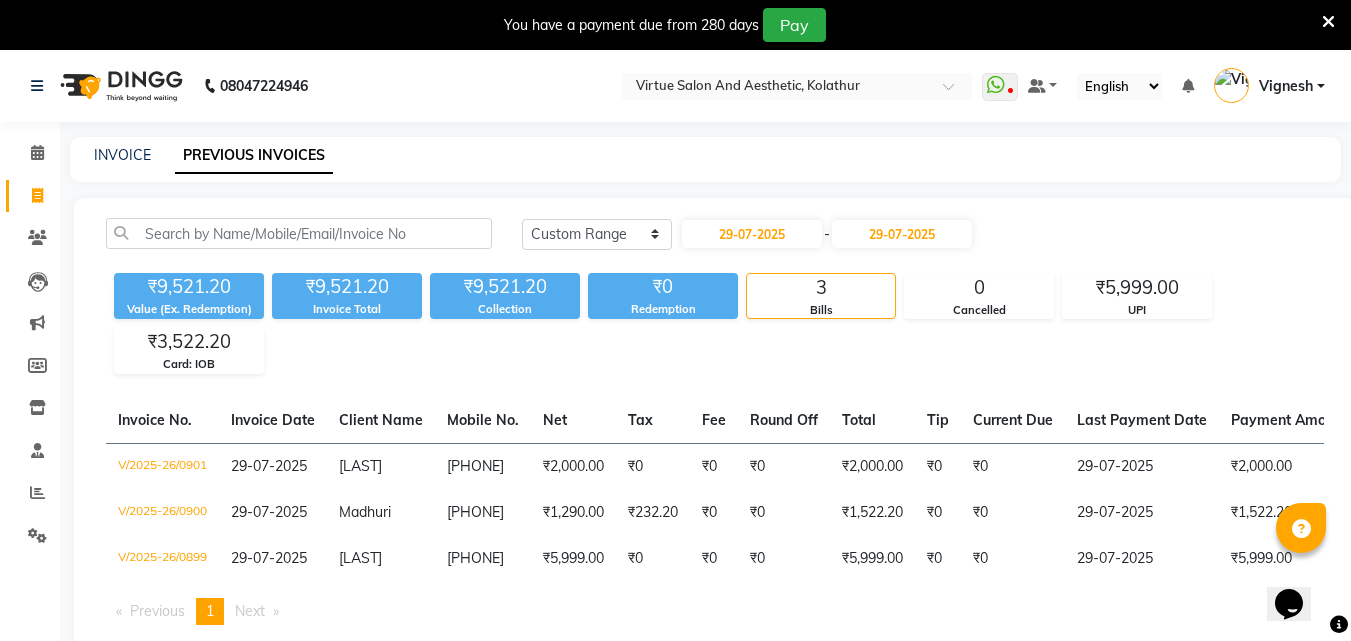 click on "29-07-2025 - 29-07-2025" 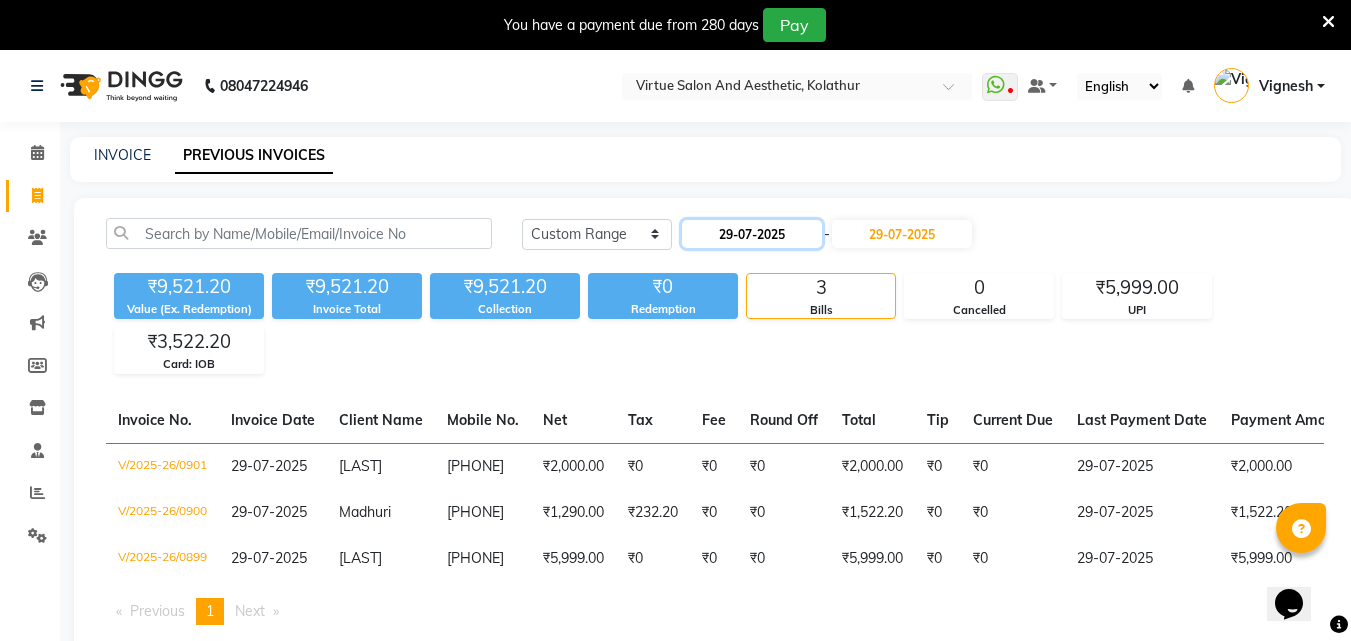 click on "29-07-2025" 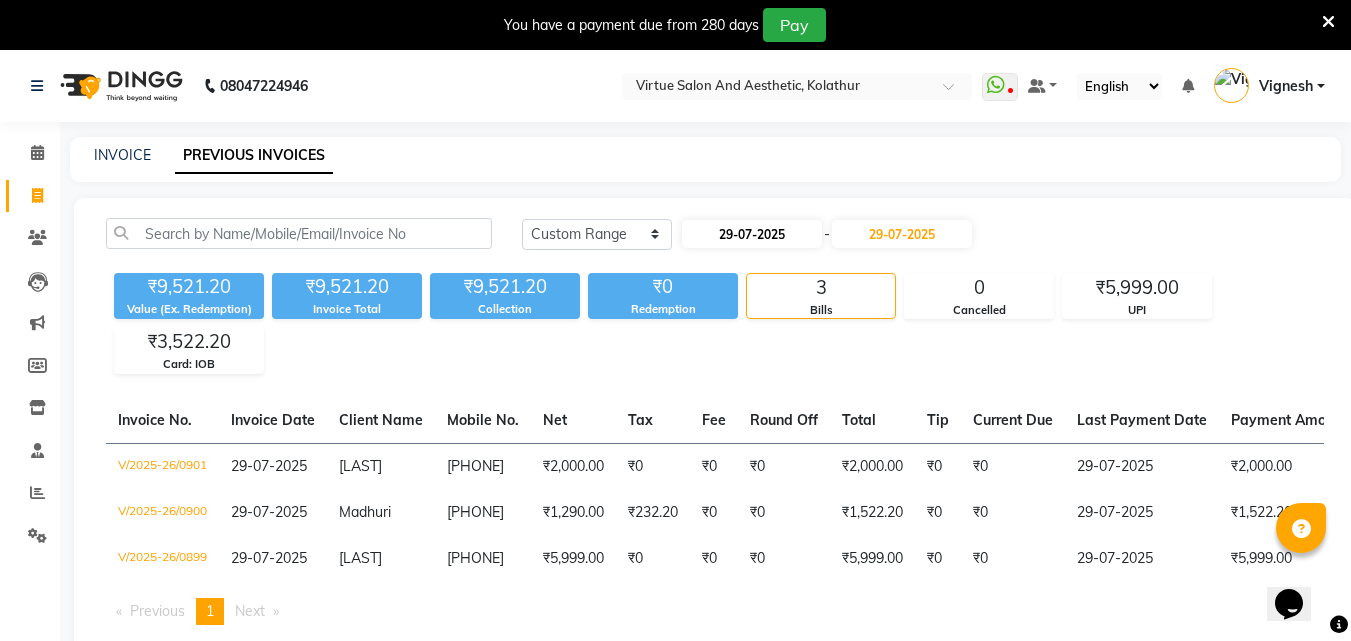 select on "7" 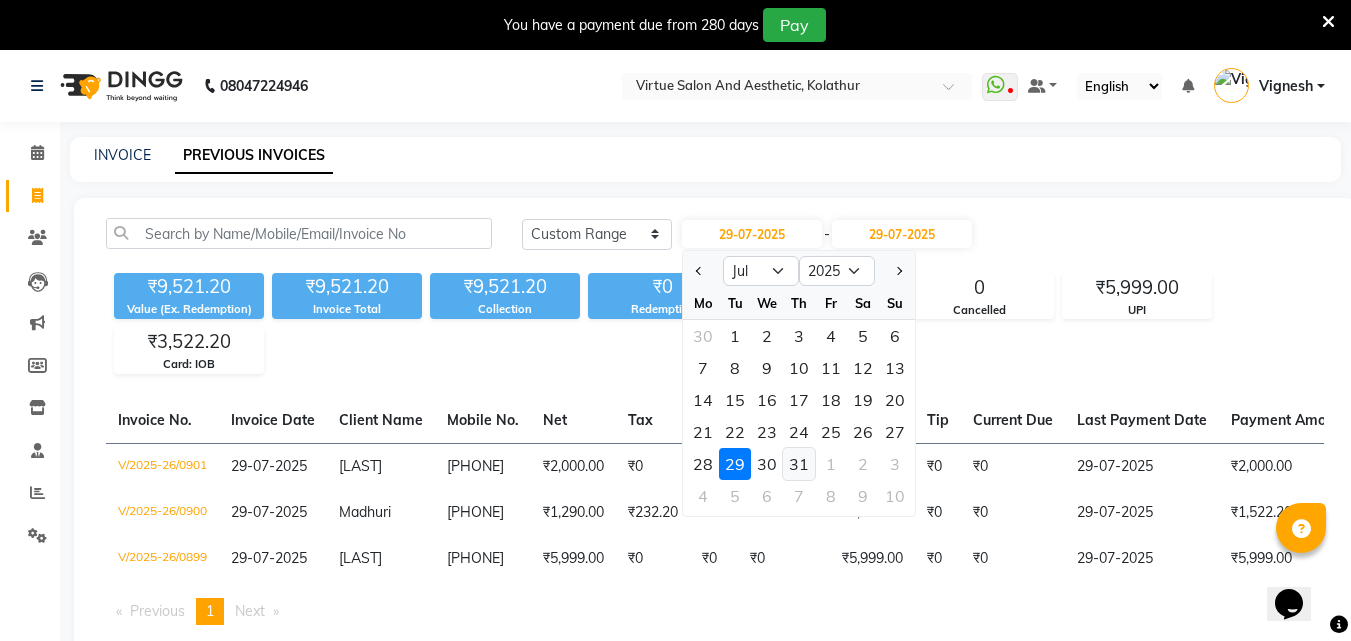 click on "31" 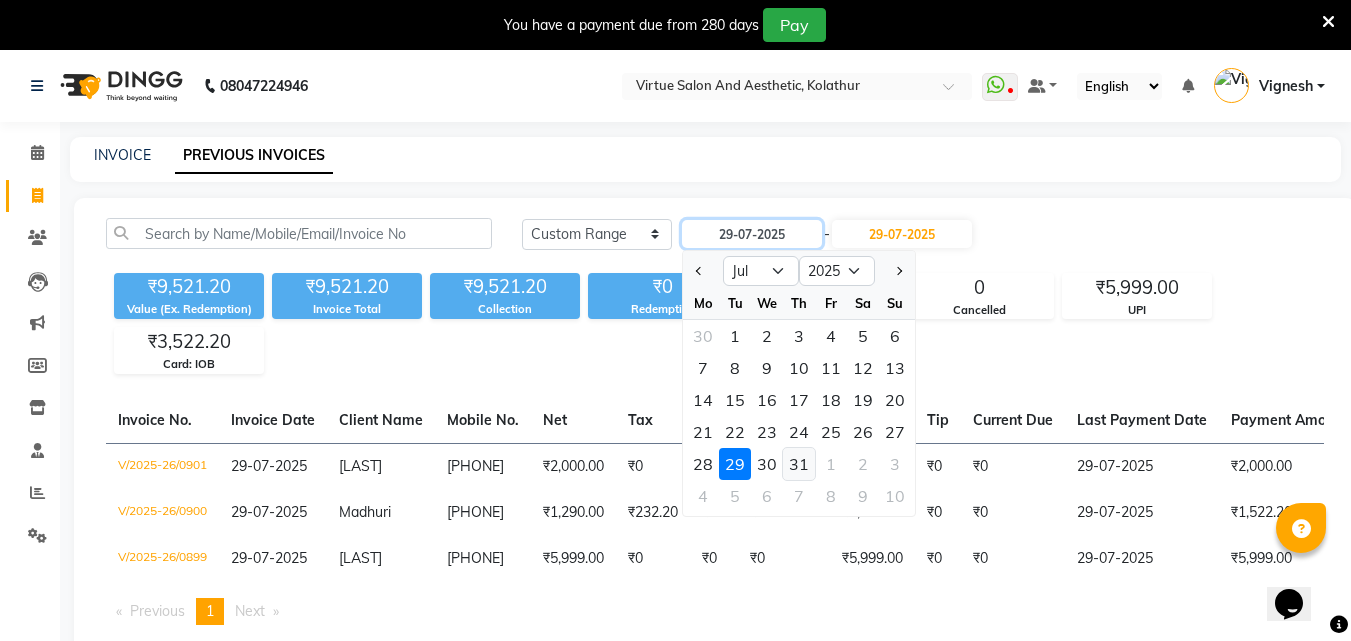 type on "31-07-2025" 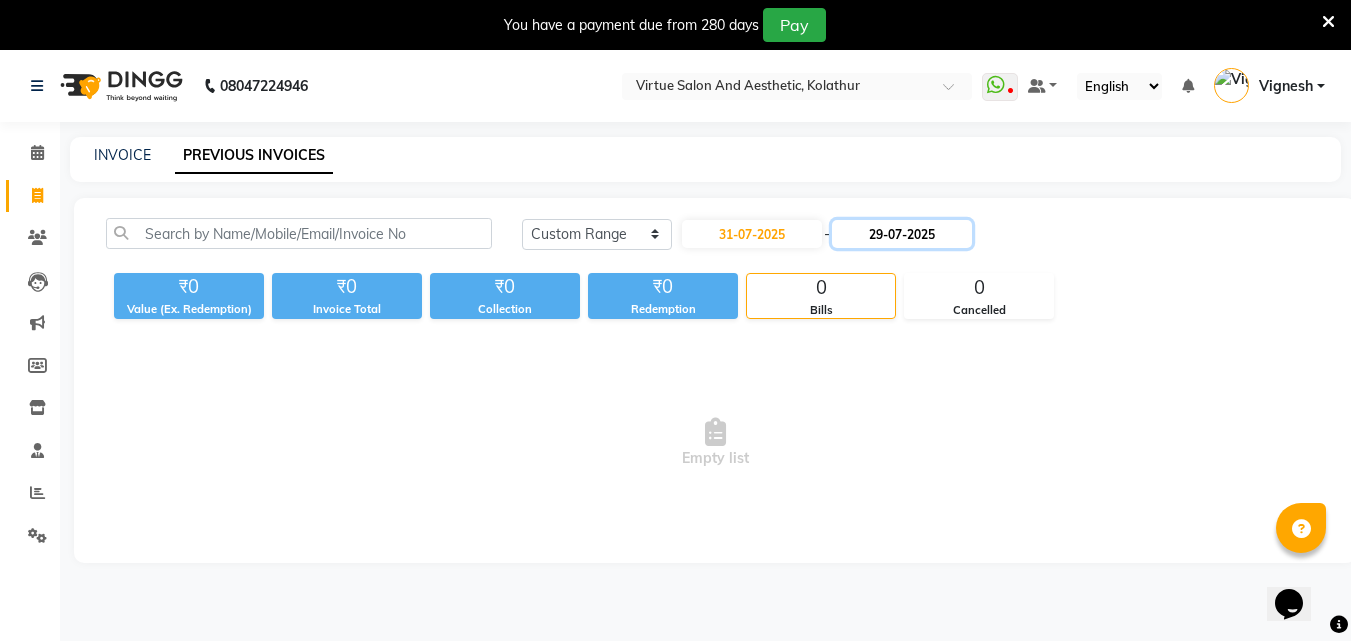 click on "29-07-2025" 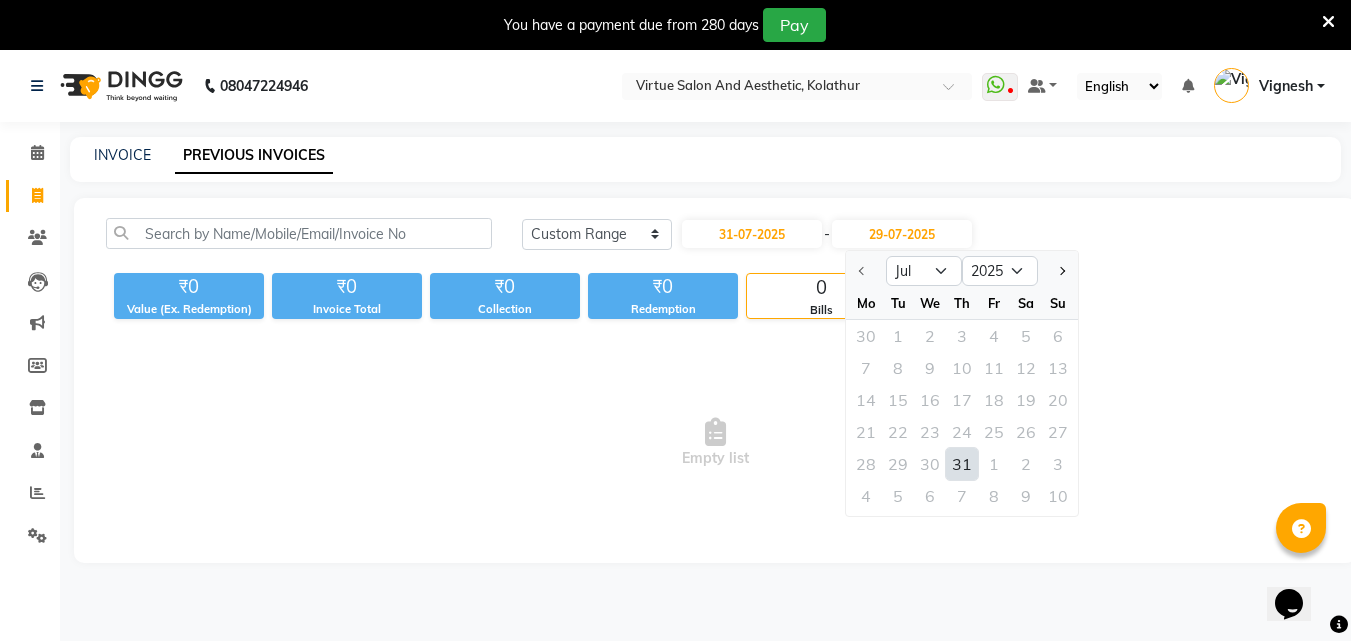 click on "31" 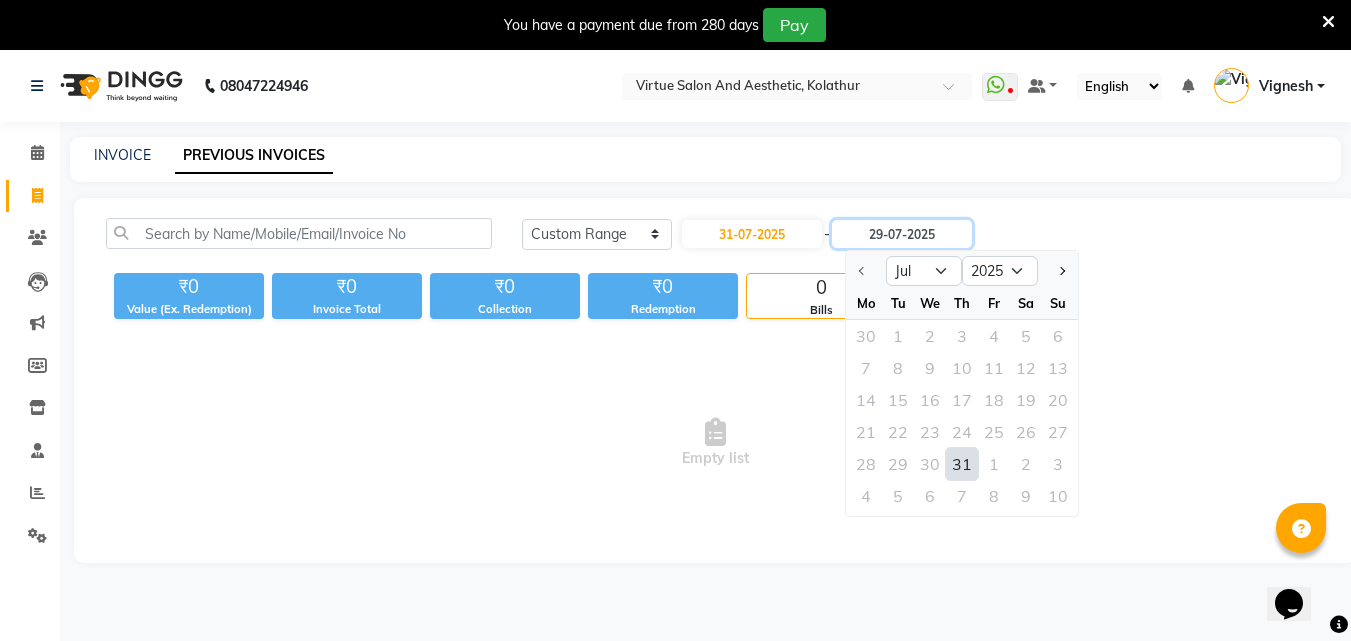 type on "31-07-2025" 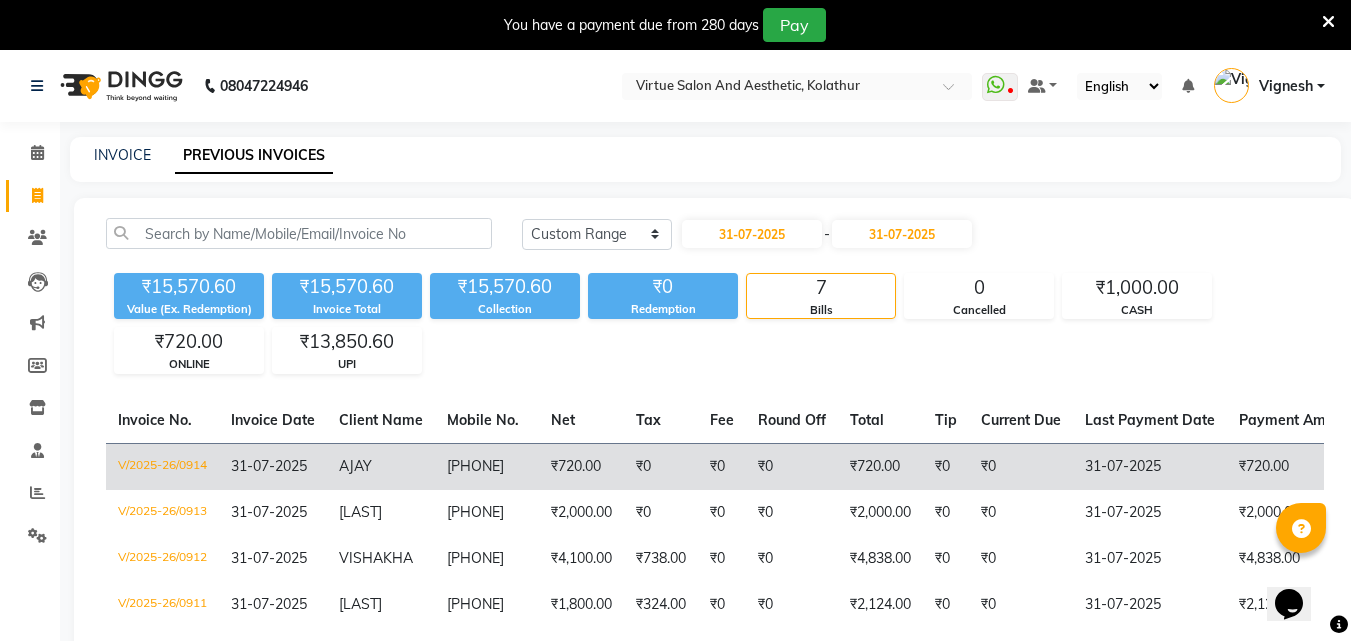 click on "₹0" 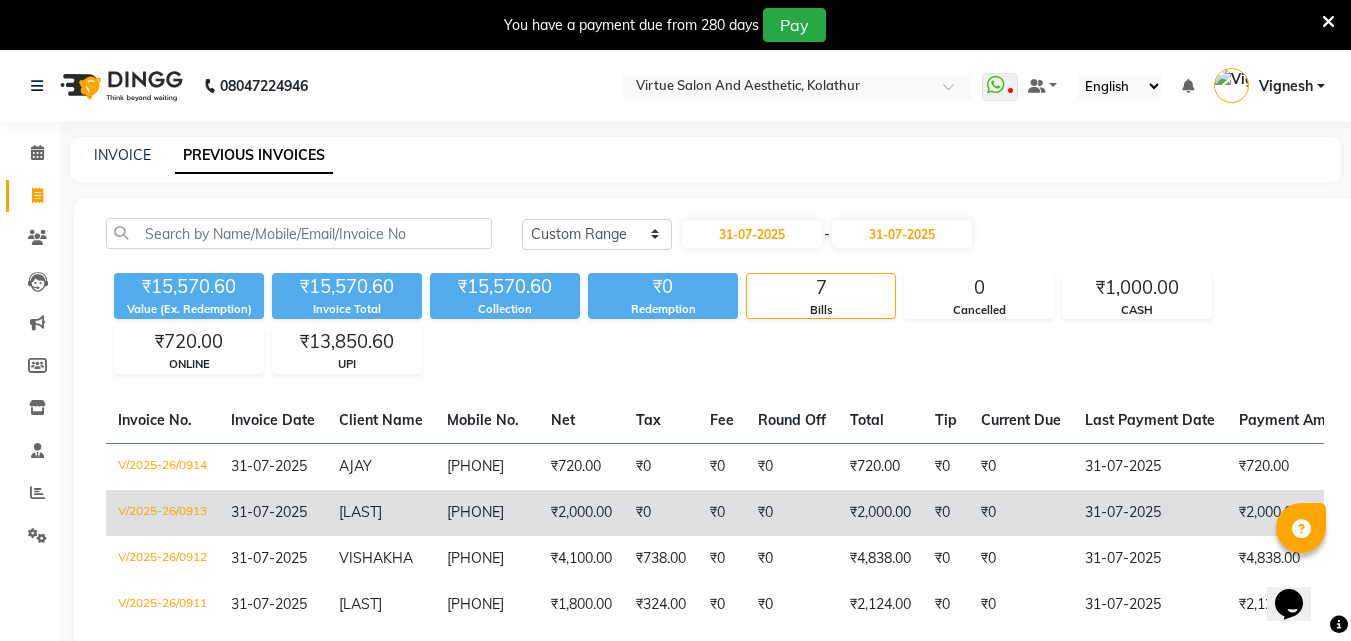 click on "6374983083" 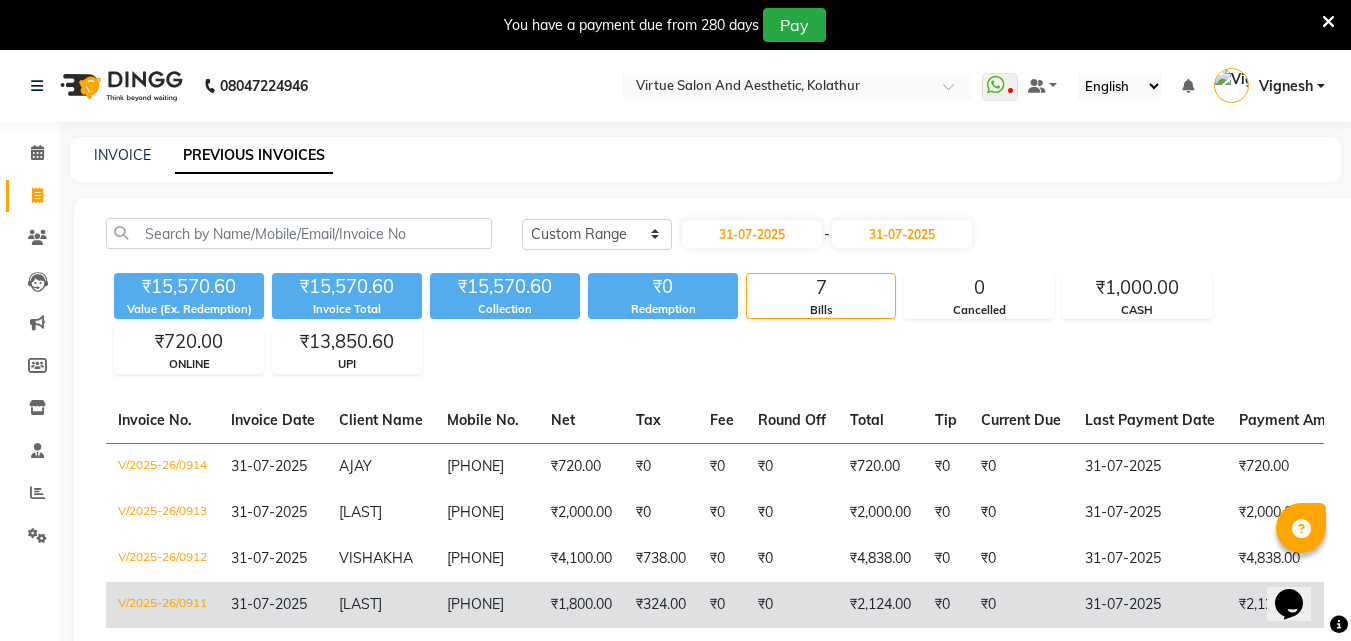 click on "9962635946" 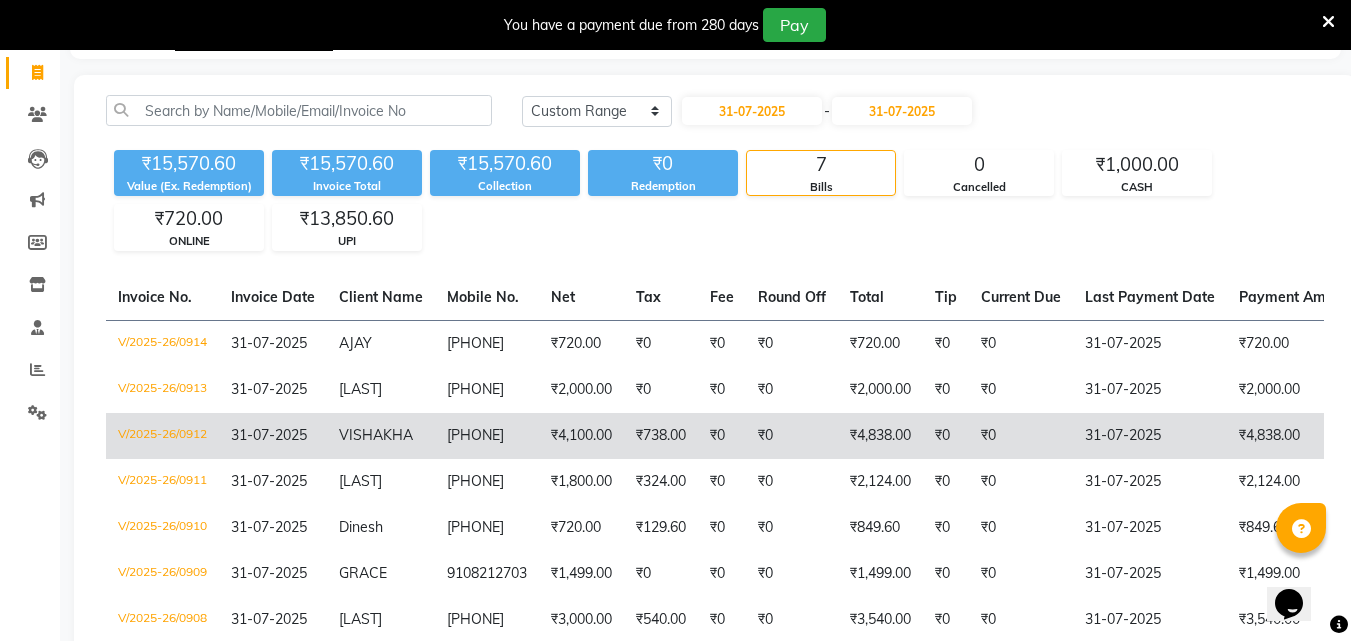 scroll, scrollTop: 0, scrollLeft: 0, axis: both 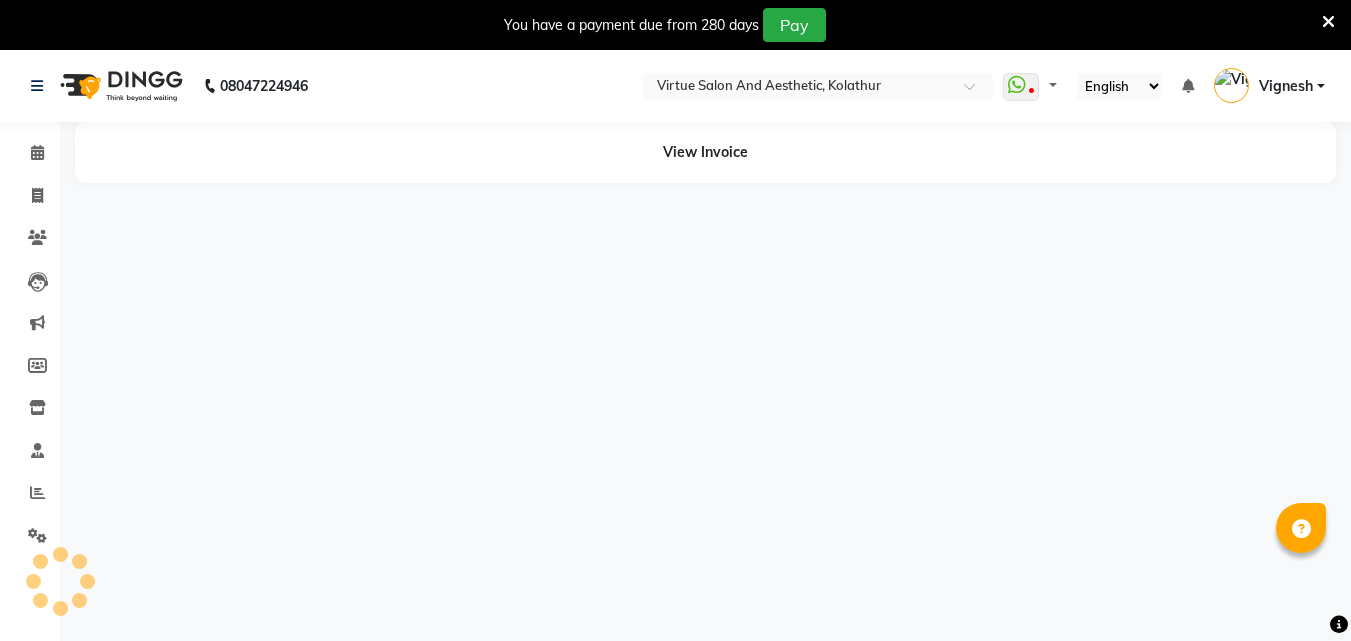 select on "en" 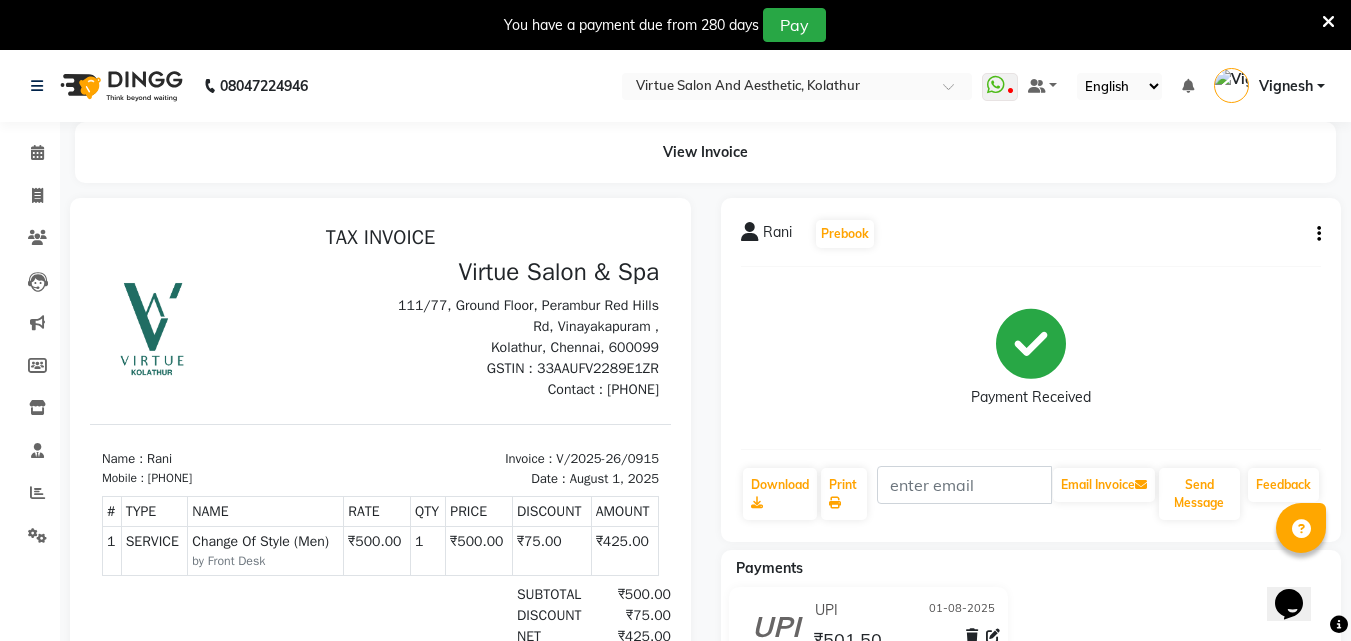 scroll, scrollTop: 0, scrollLeft: 0, axis: both 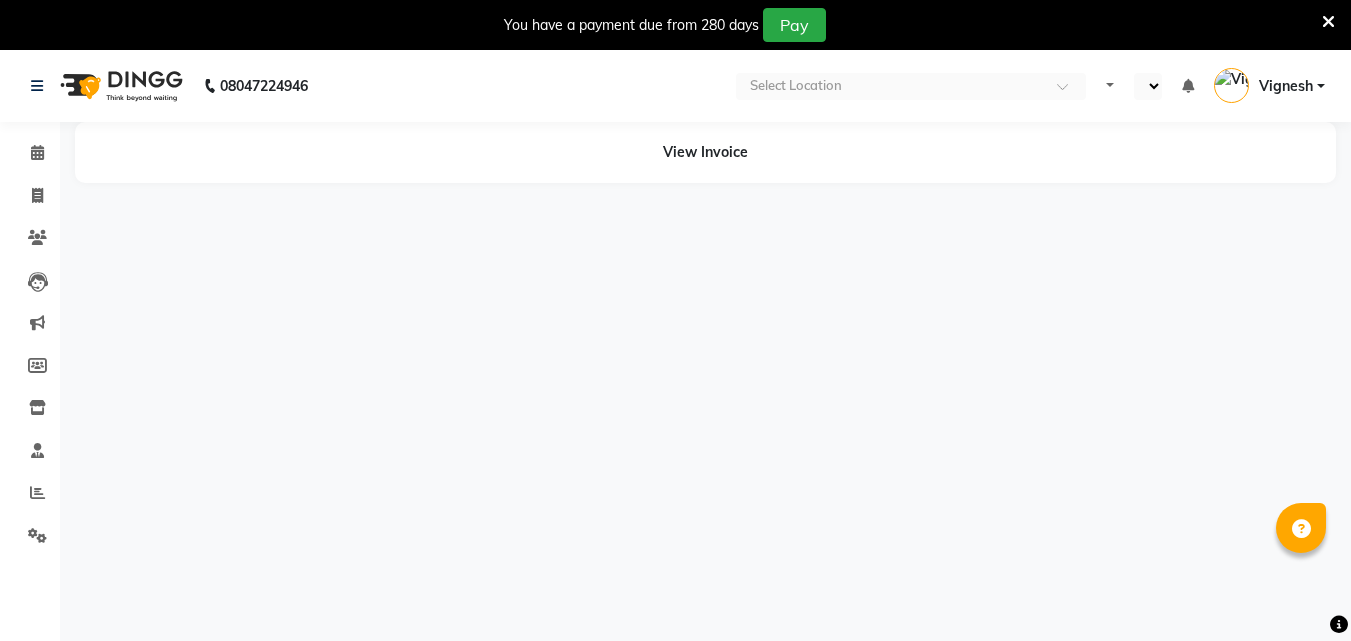 select on "en" 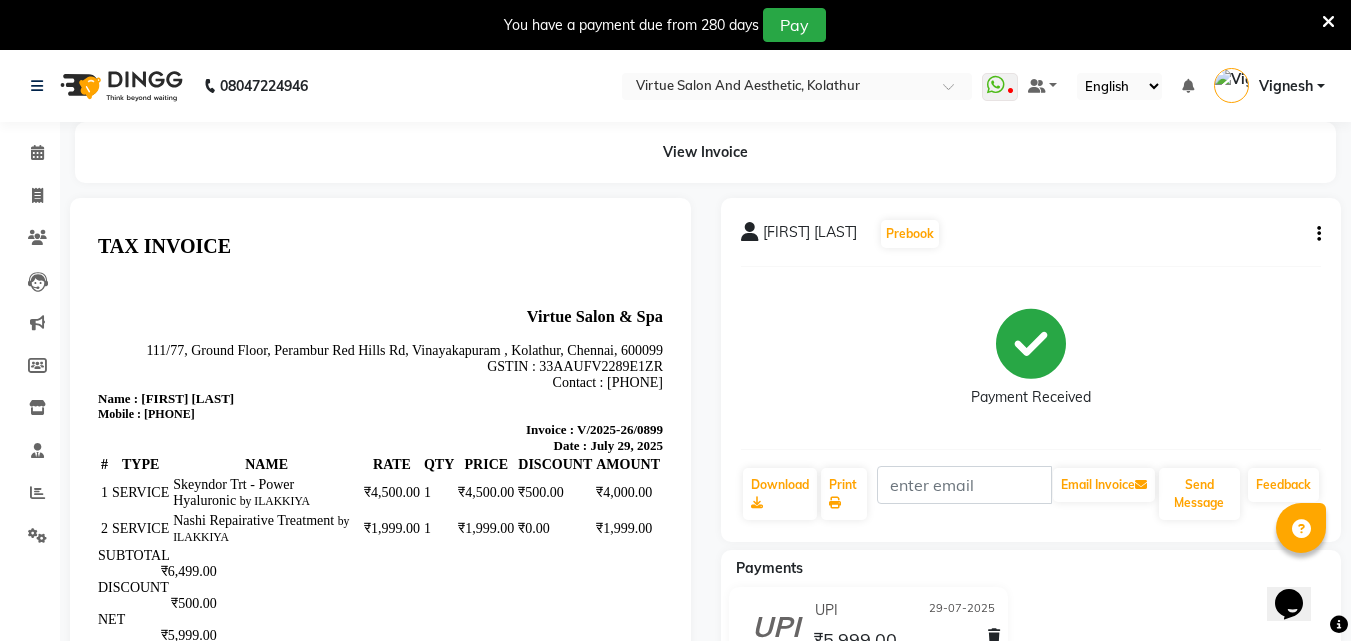 scroll, scrollTop: 0, scrollLeft: 0, axis: both 